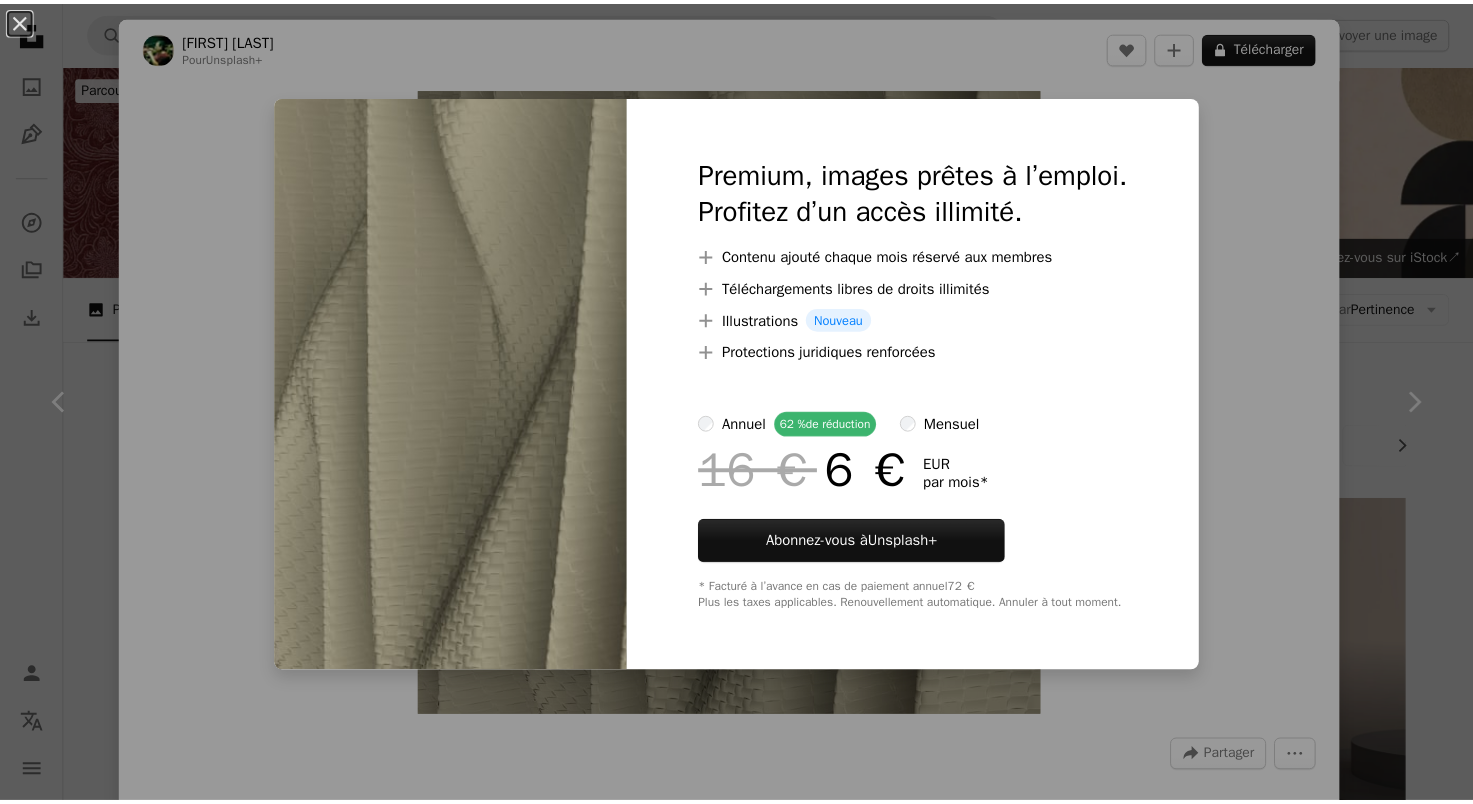 scroll, scrollTop: 3800, scrollLeft: 0, axis: vertical 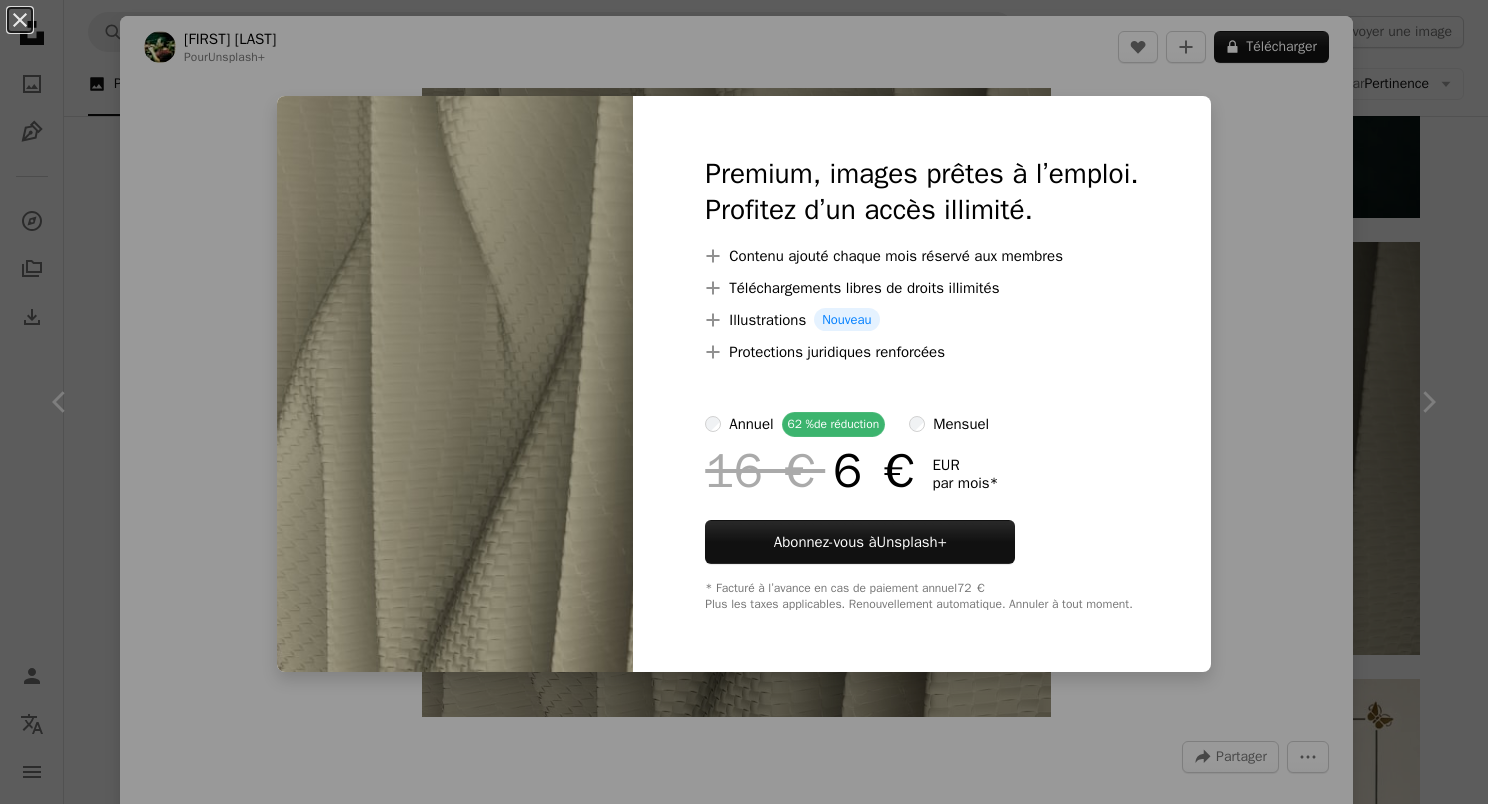 click at bounding box center [455, 384] 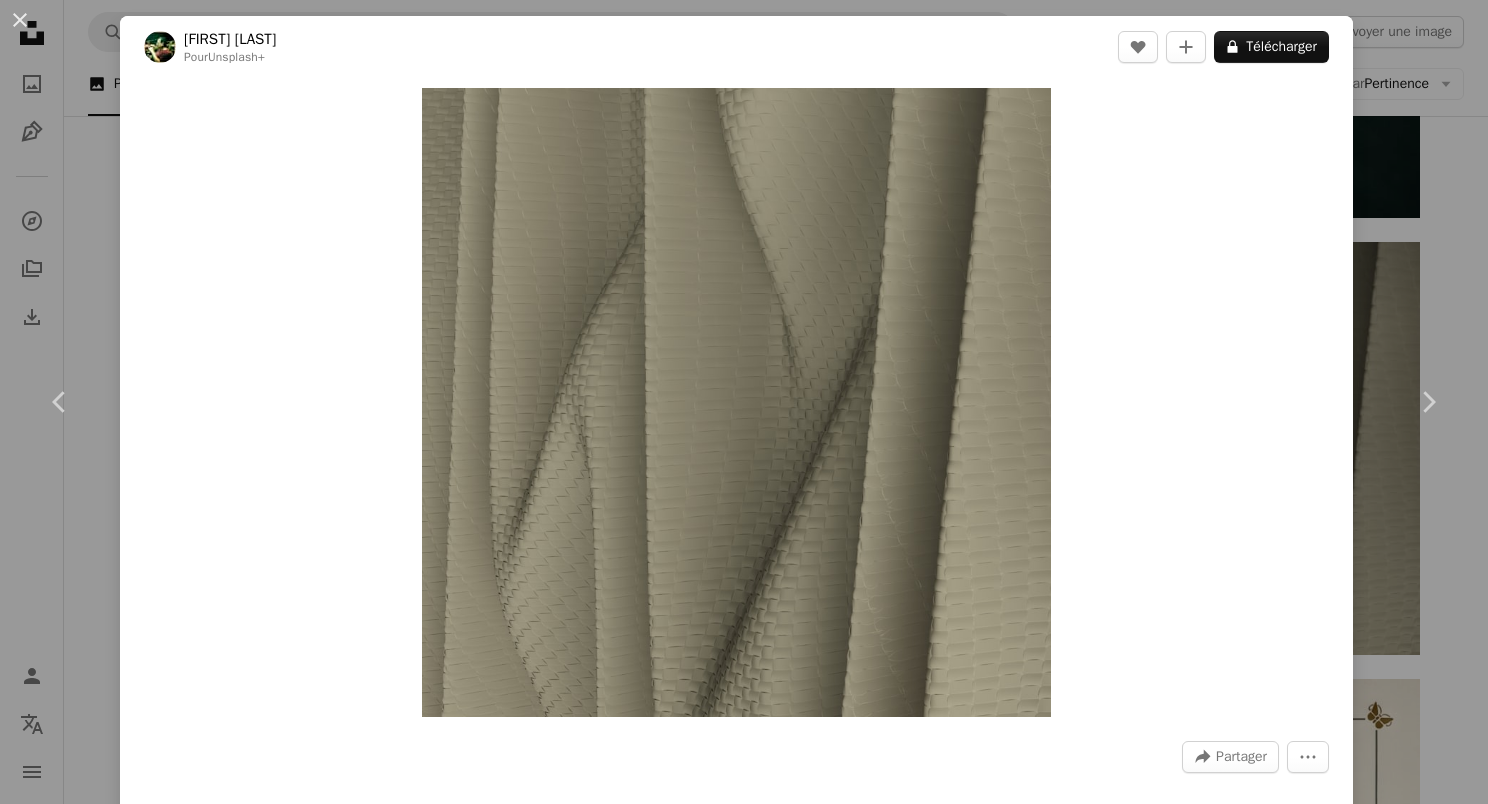 click on "An X shape" at bounding box center (20, 20) 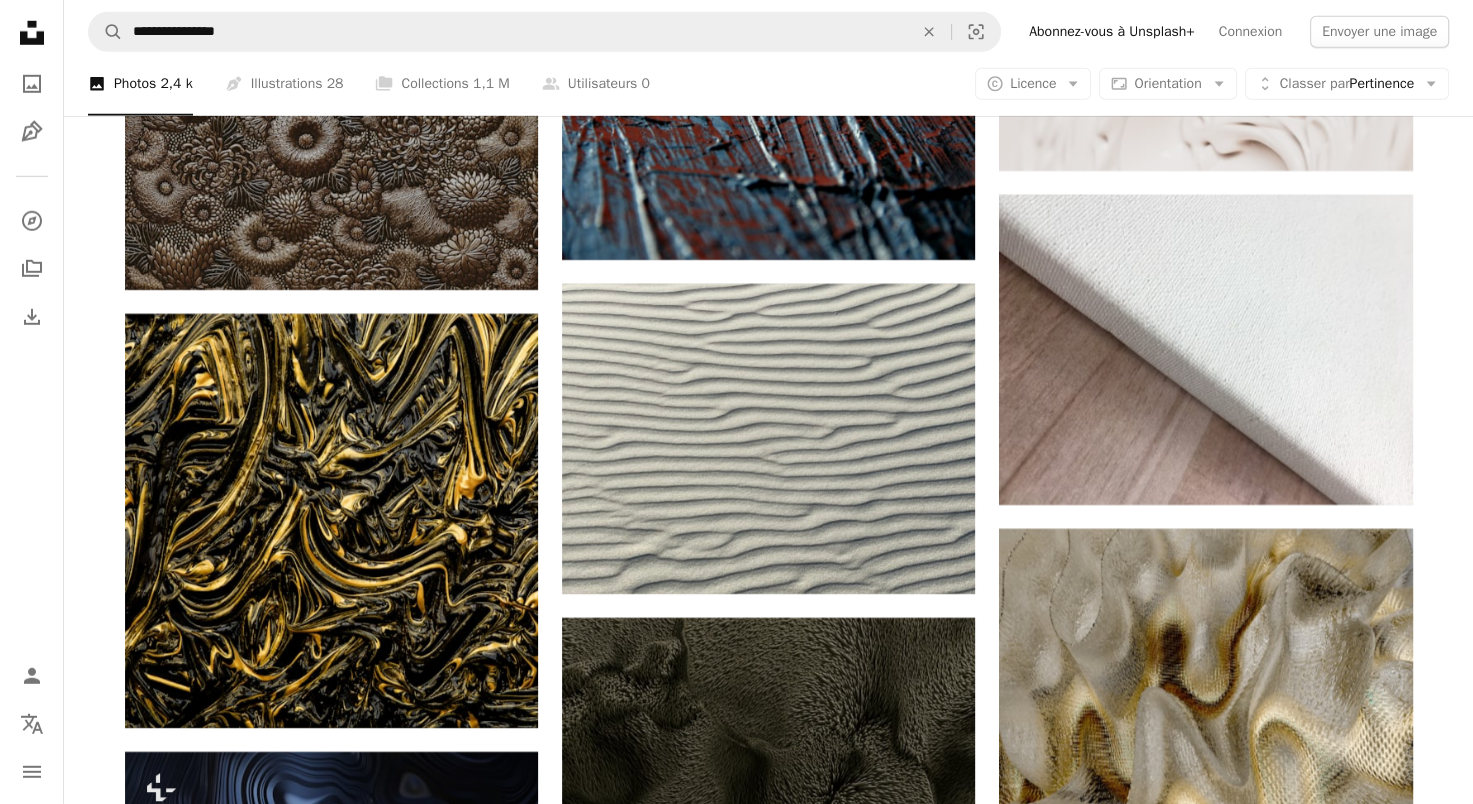 scroll, scrollTop: 13200, scrollLeft: 0, axis: vertical 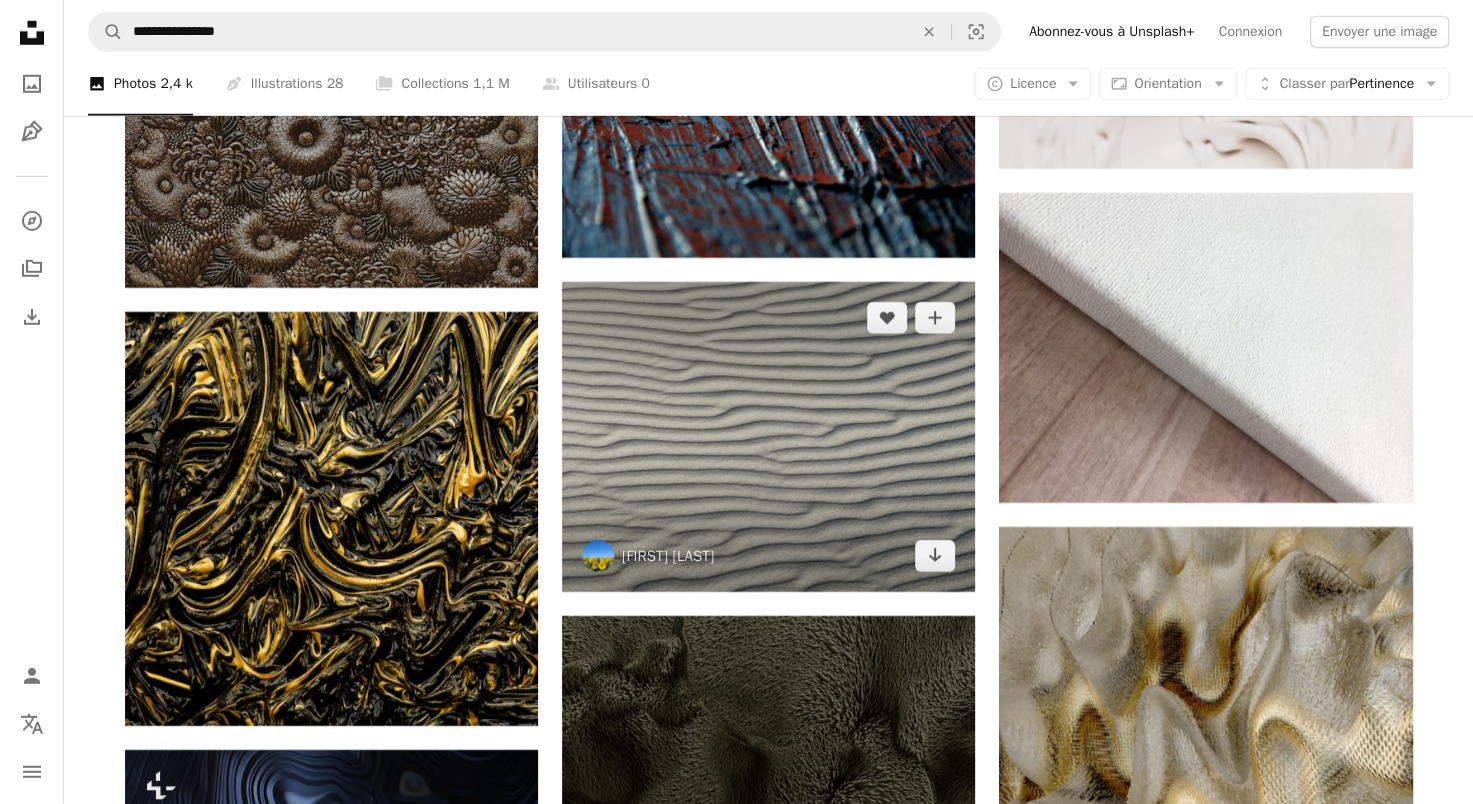 click at bounding box center (768, 437) 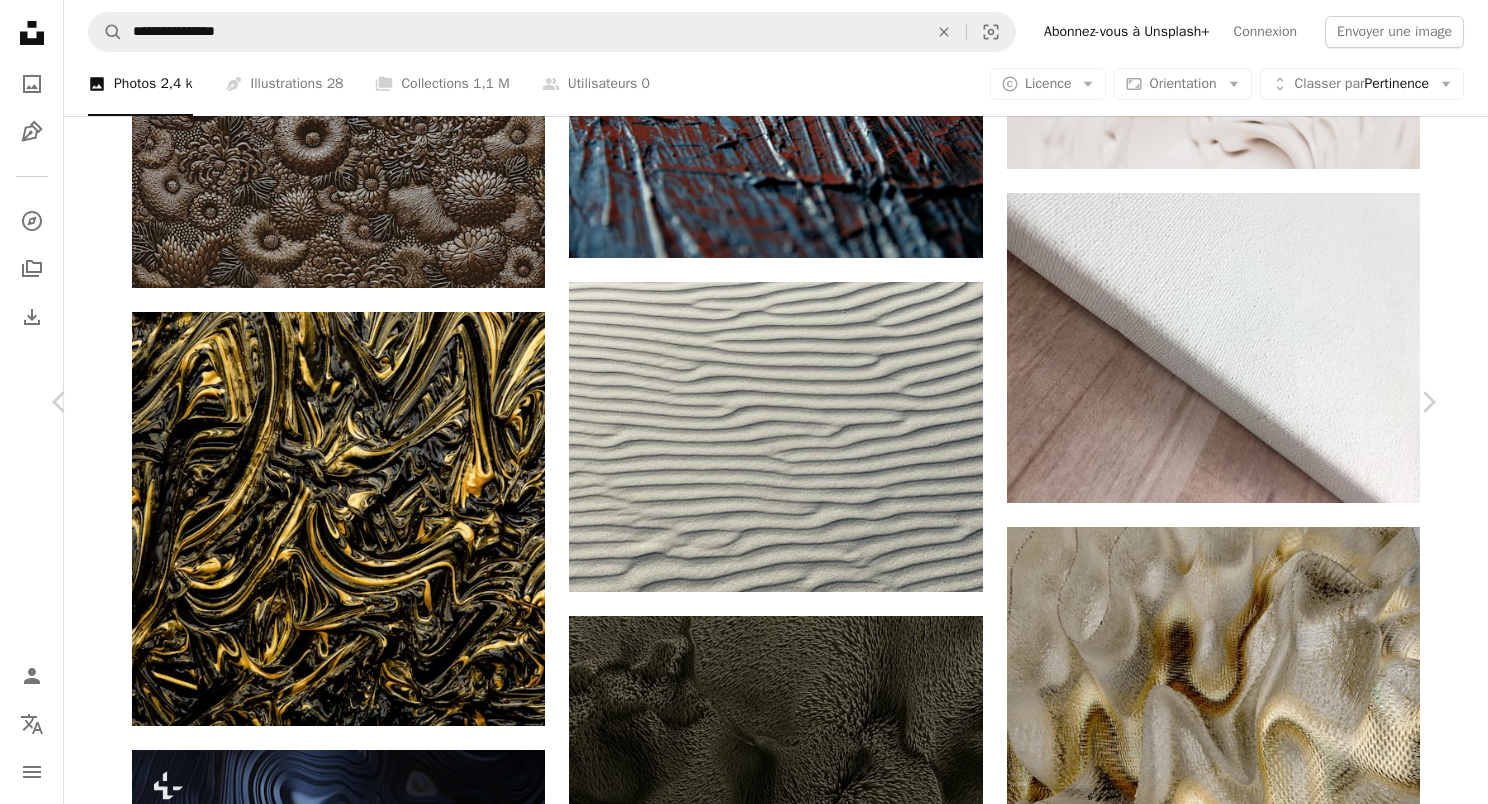 click on "Télécharger gratuitement" at bounding box center [1206, 4066] 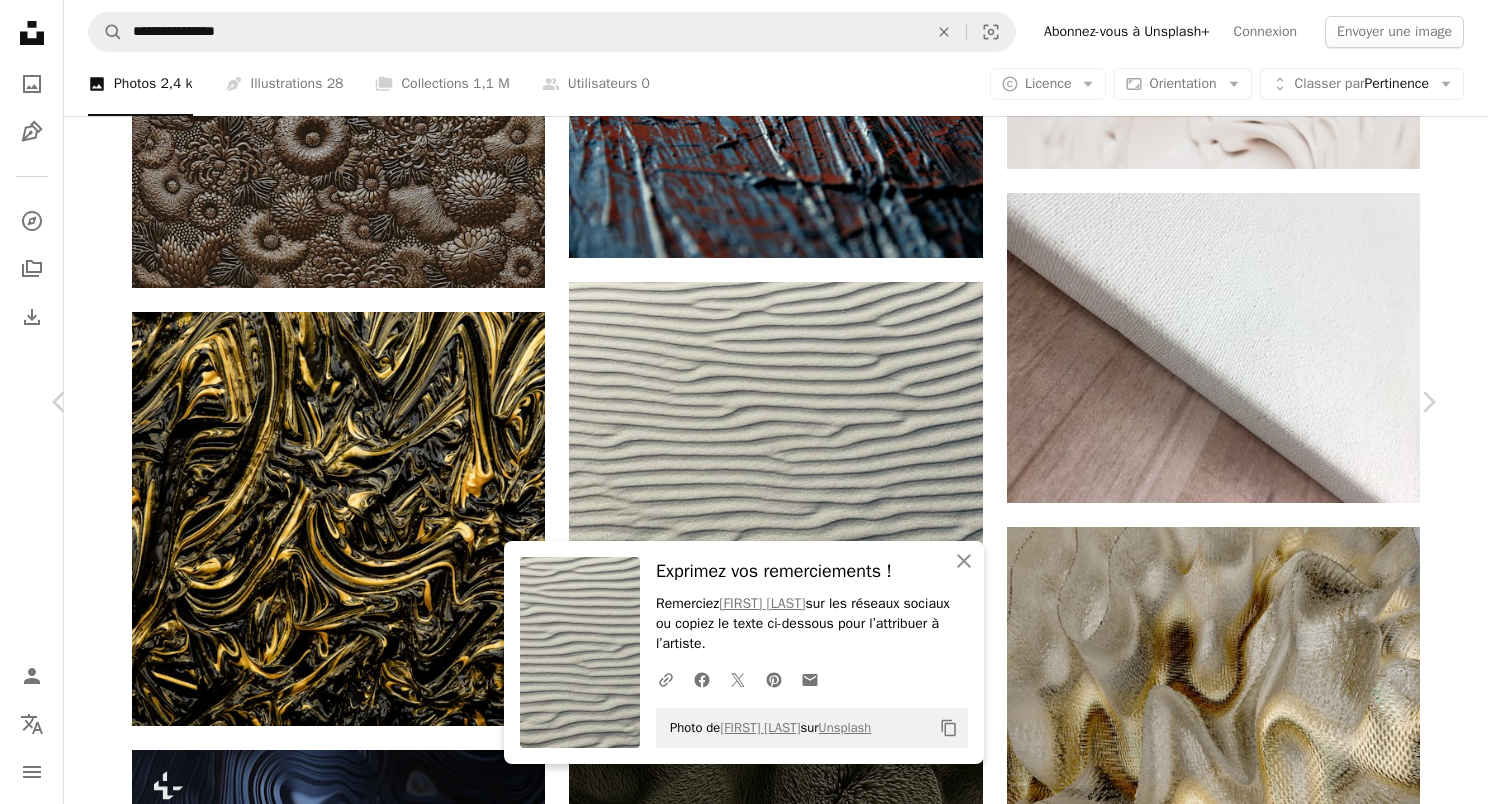click on "An X shape" at bounding box center [20, 20] 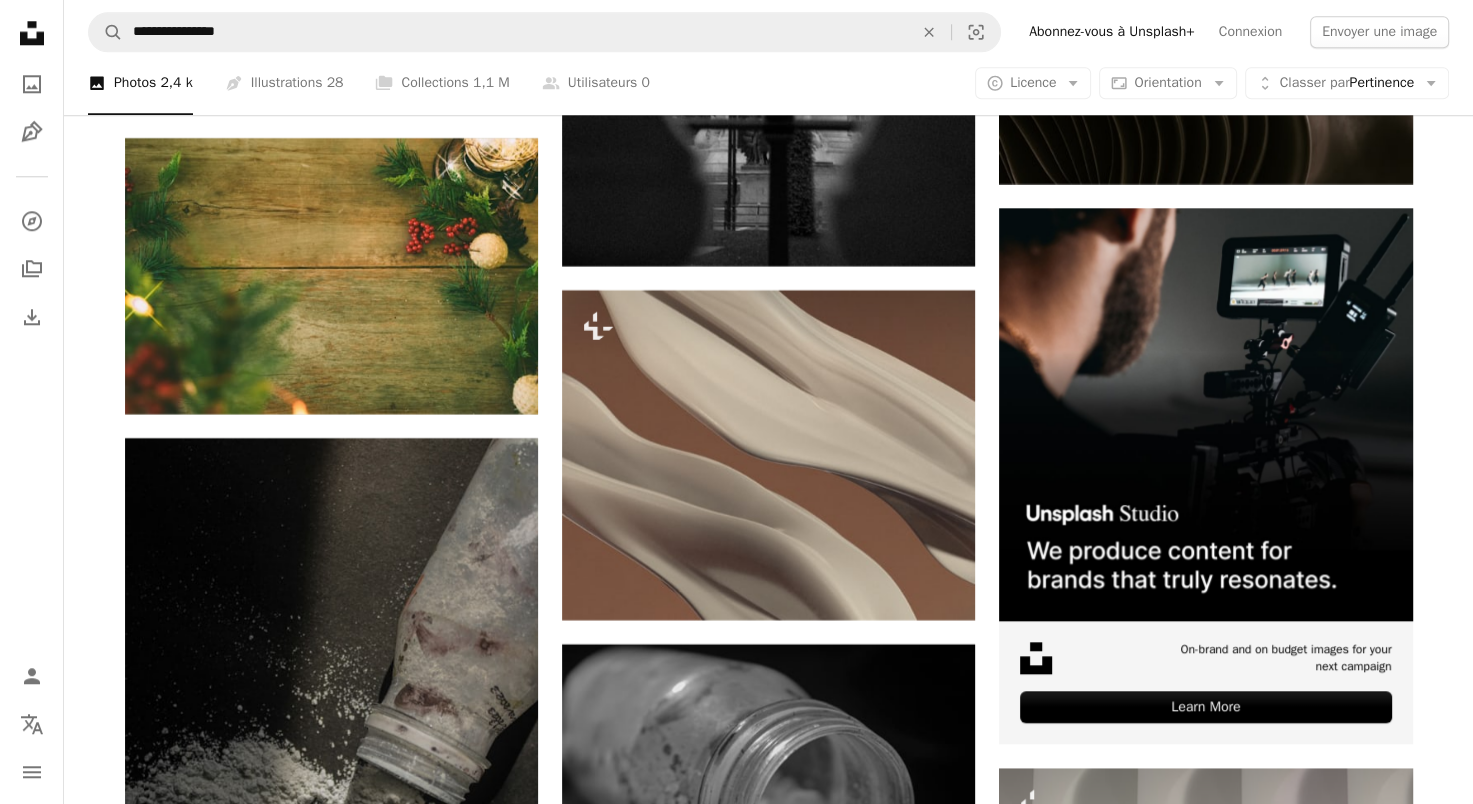 scroll, scrollTop: 9400, scrollLeft: 0, axis: vertical 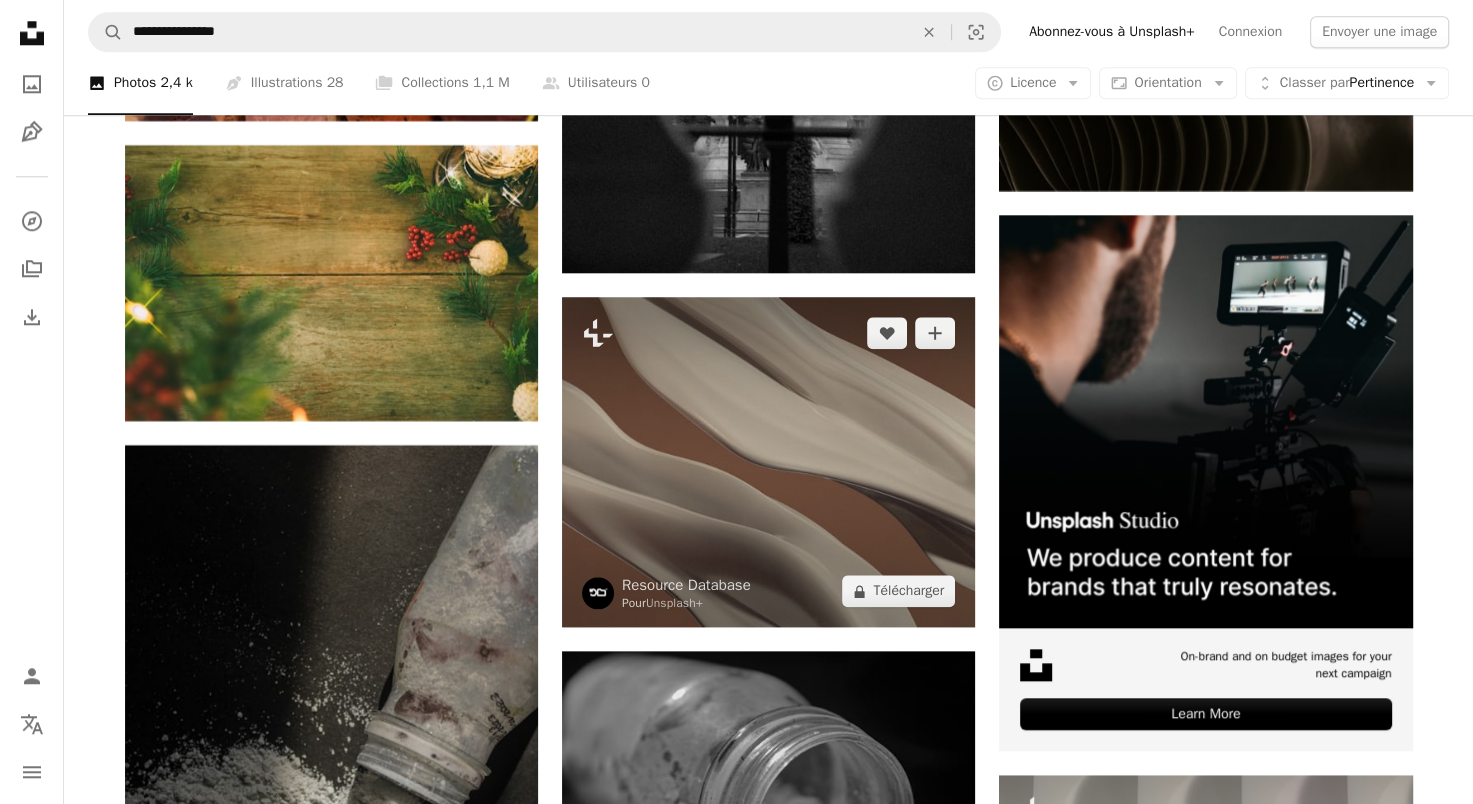 click at bounding box center [768, 462] 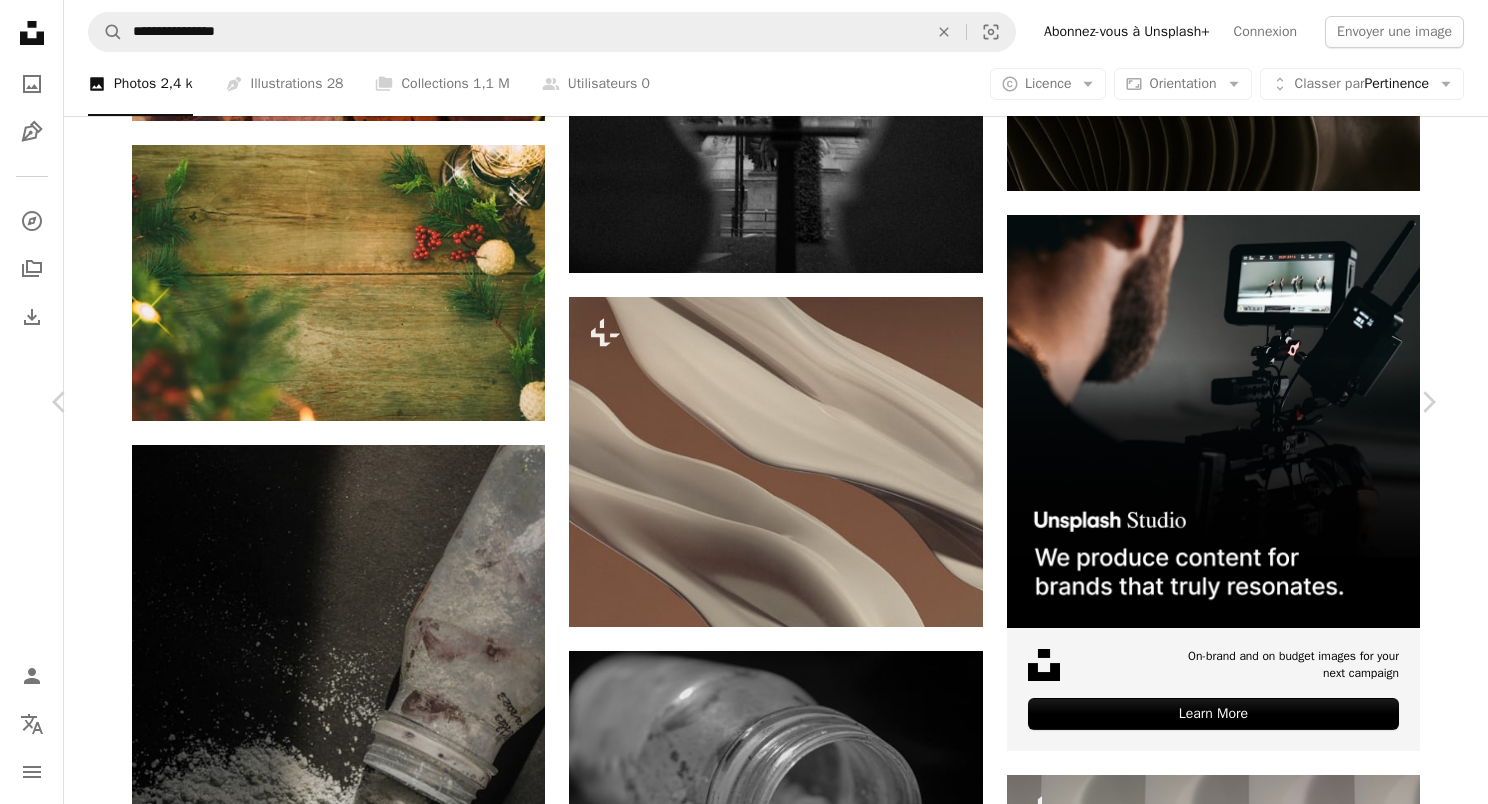 click on "An X shape" at bounding box center [20, 20] 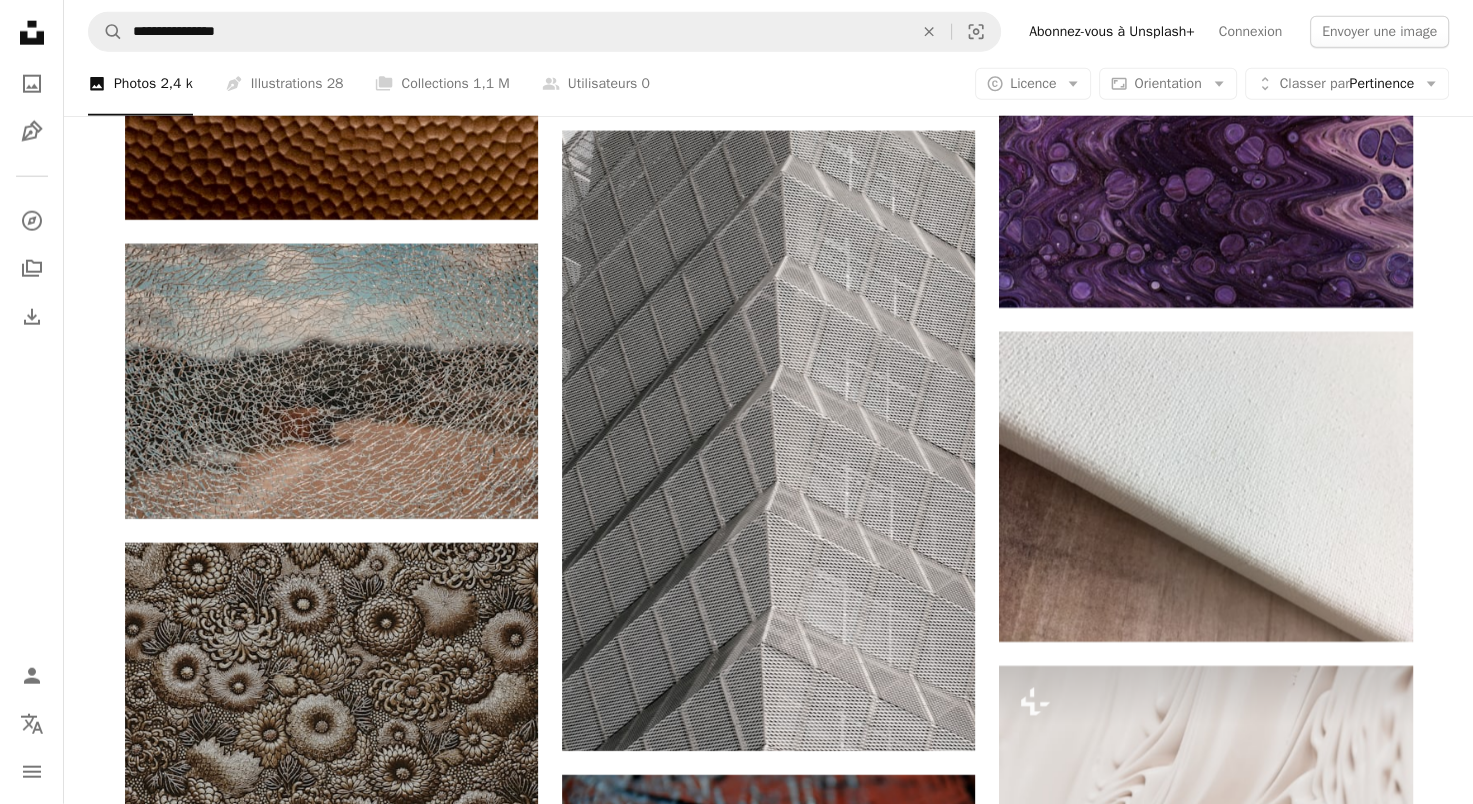 scroll, scrollTop: 12400, scrollLeft: 0, axis: vertical 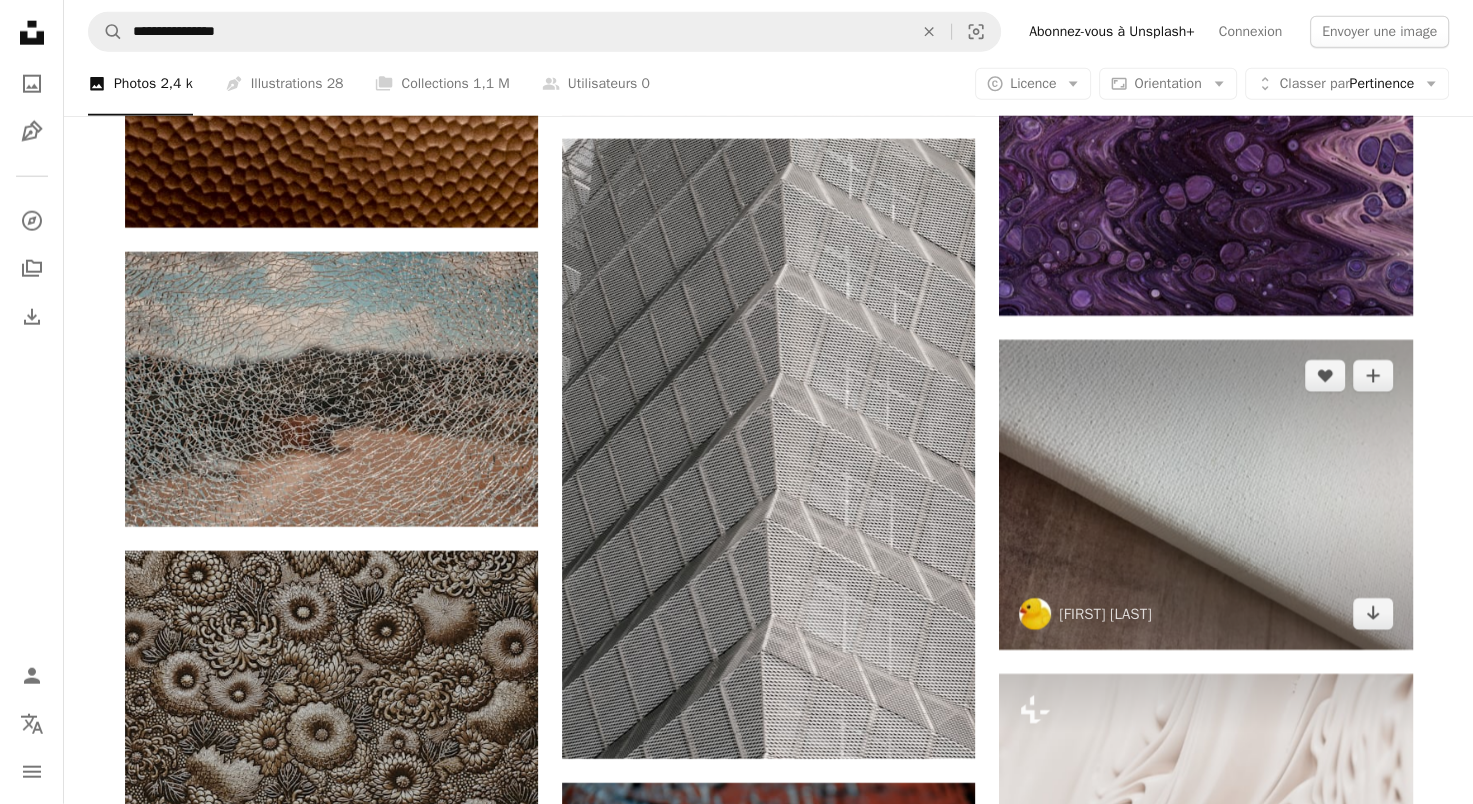 click at bounding box center (1205, 495) 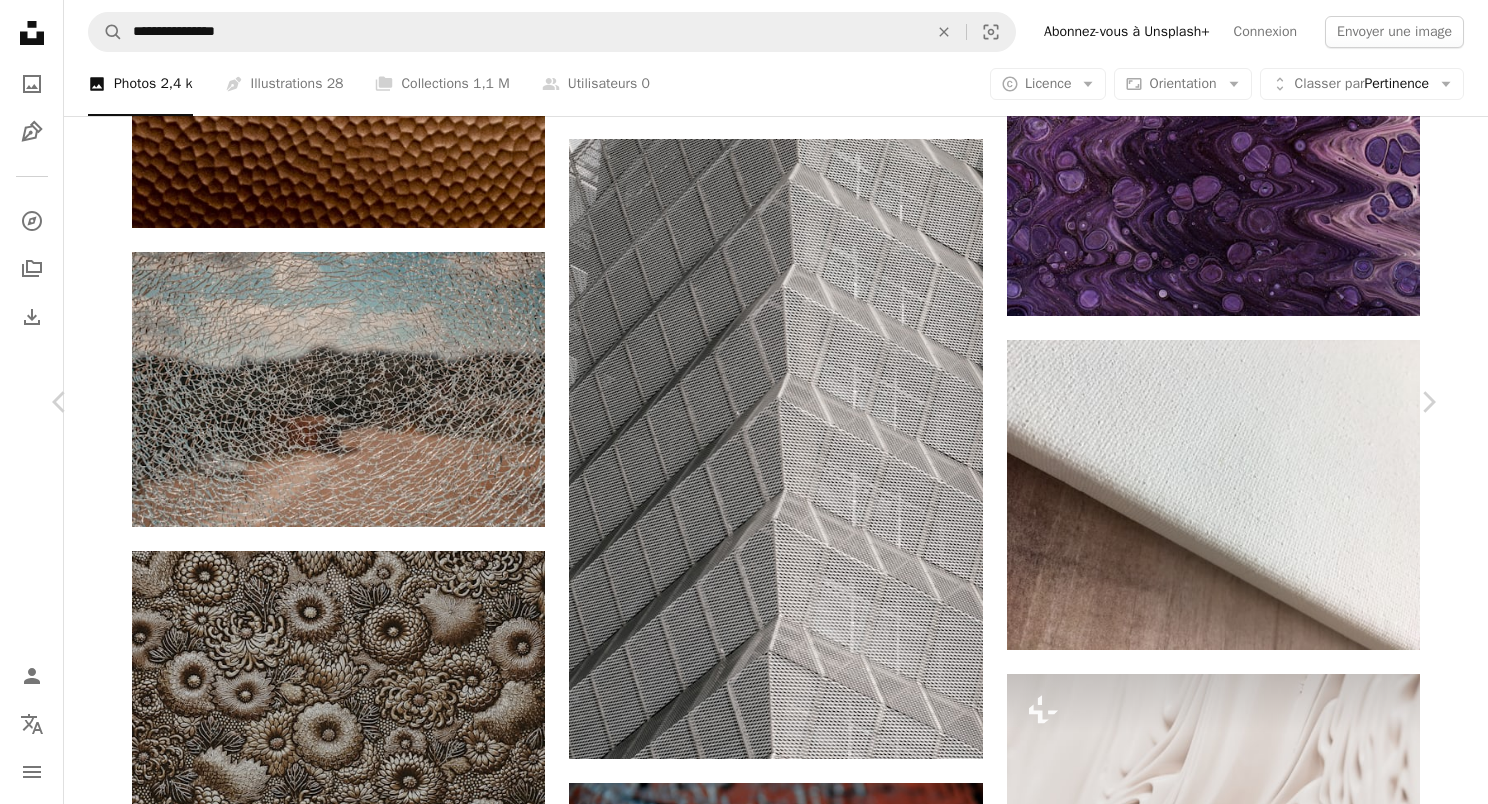 click on "Télécharger gratuitement" at bounding box center [1206, 4866] 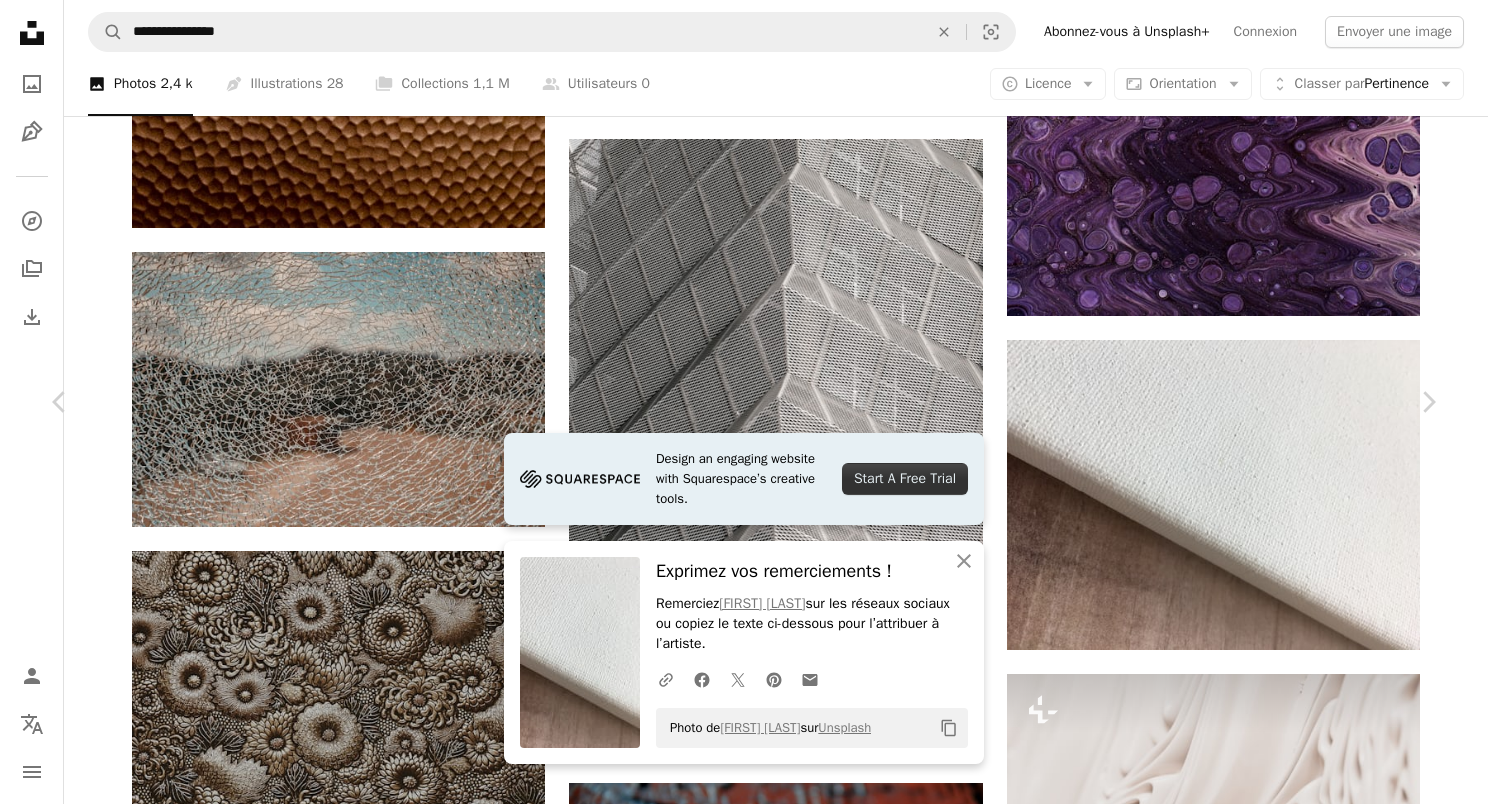 click on "An X shape" at bounding box center [20, 20] 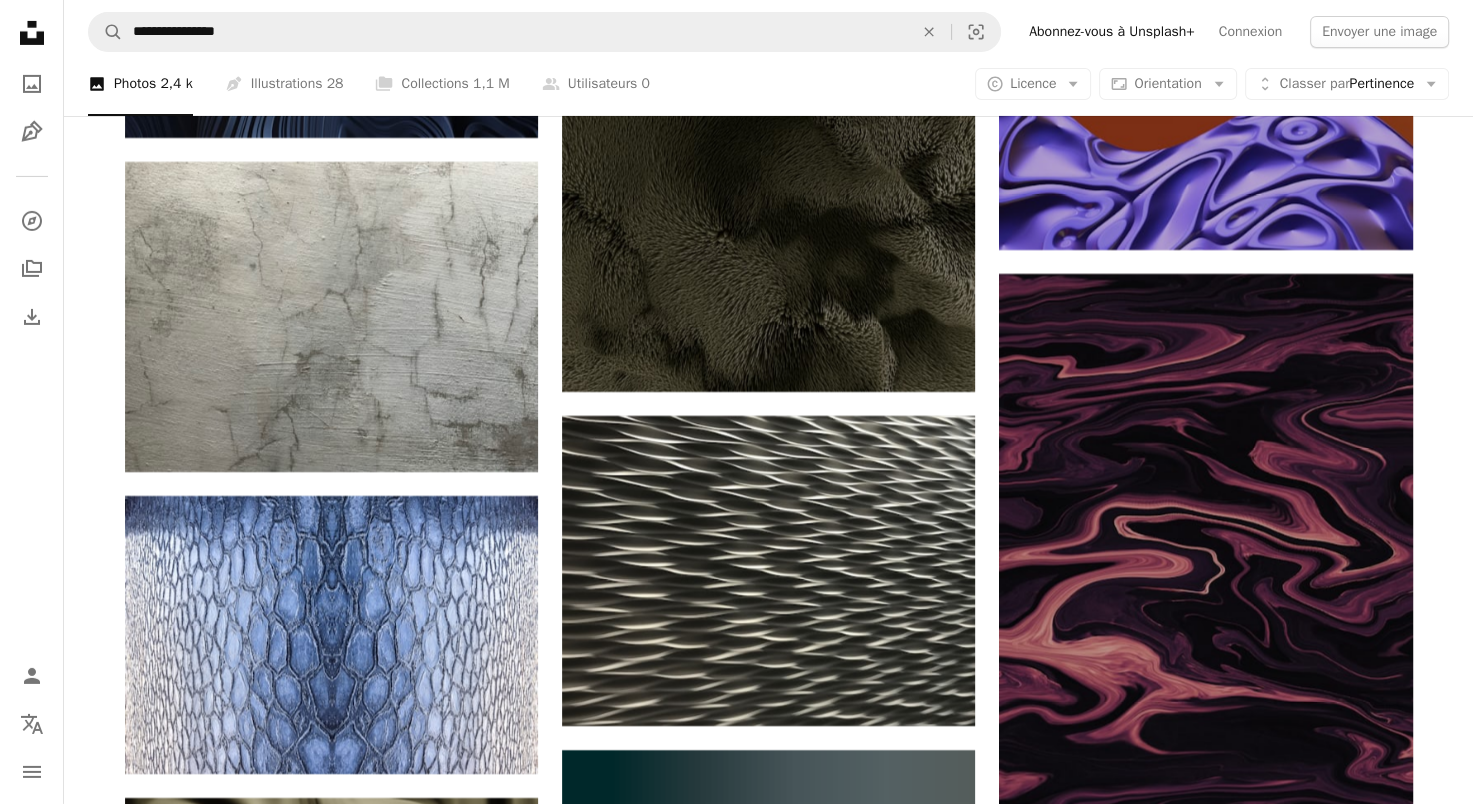 scroll, scrollTop: 14000, scrollLeft: 0, axis: vertical 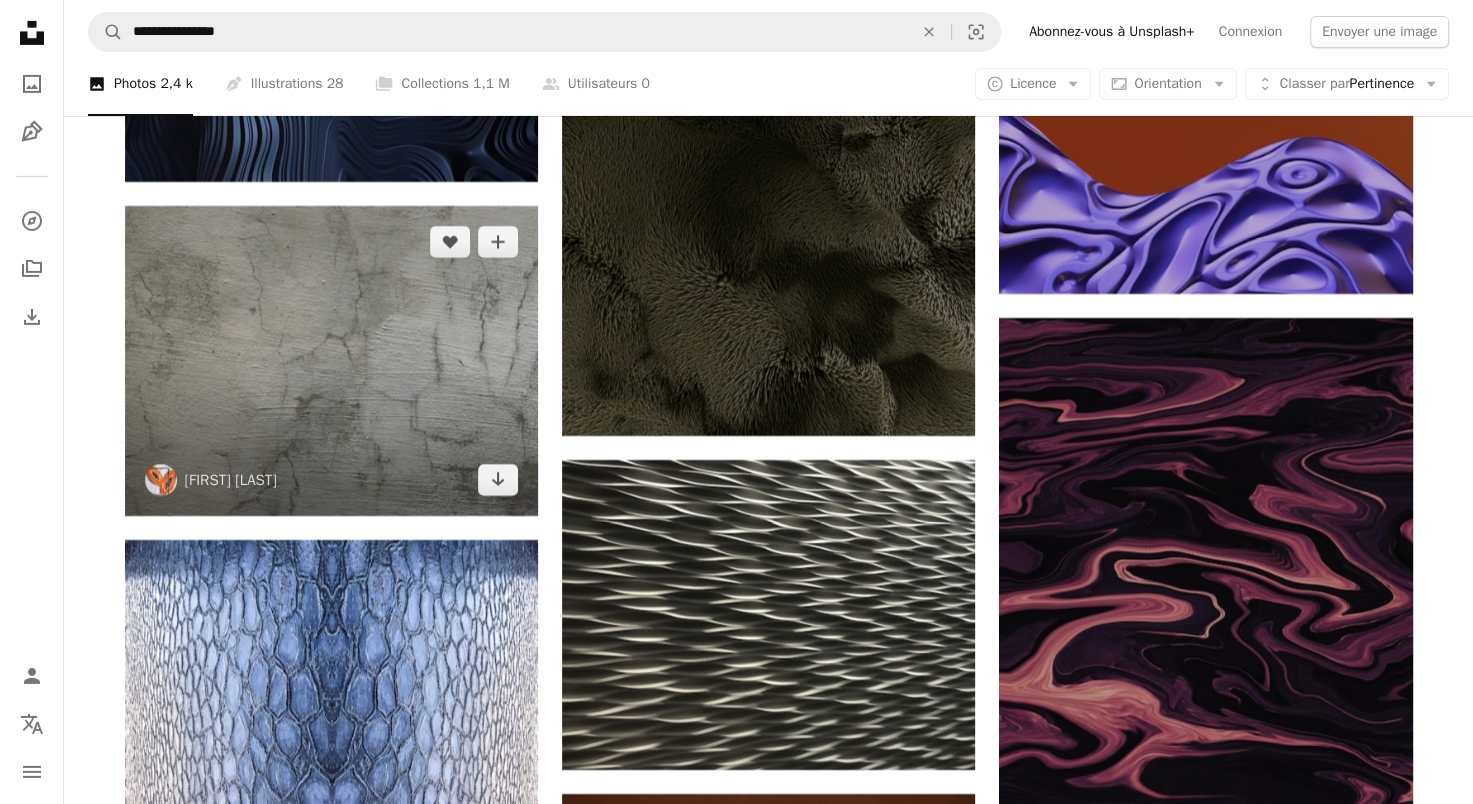 click at bounding box center (331, 361) 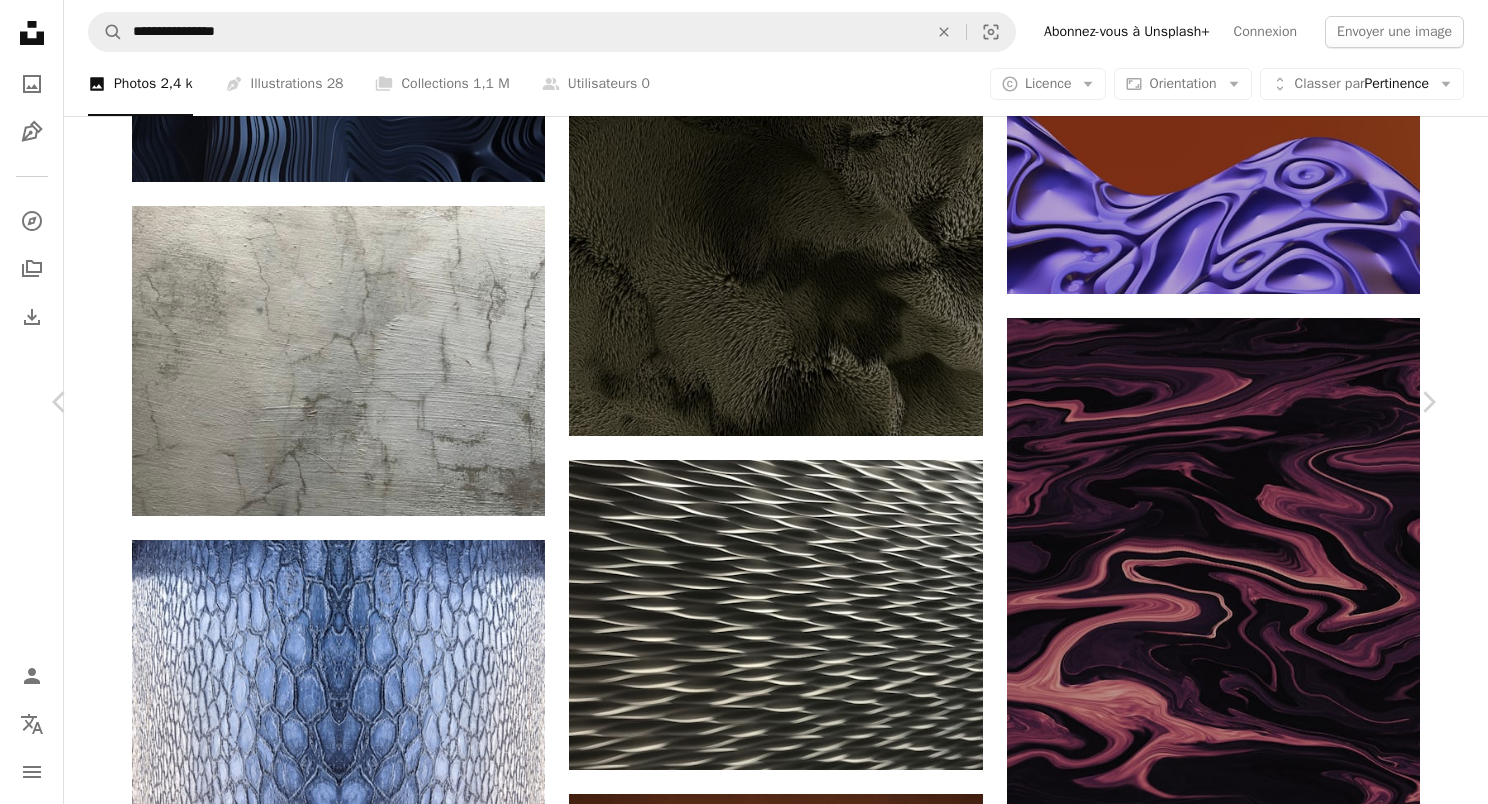 click on "Télécharger gratuitement" at bounding box center (1206, 3266) 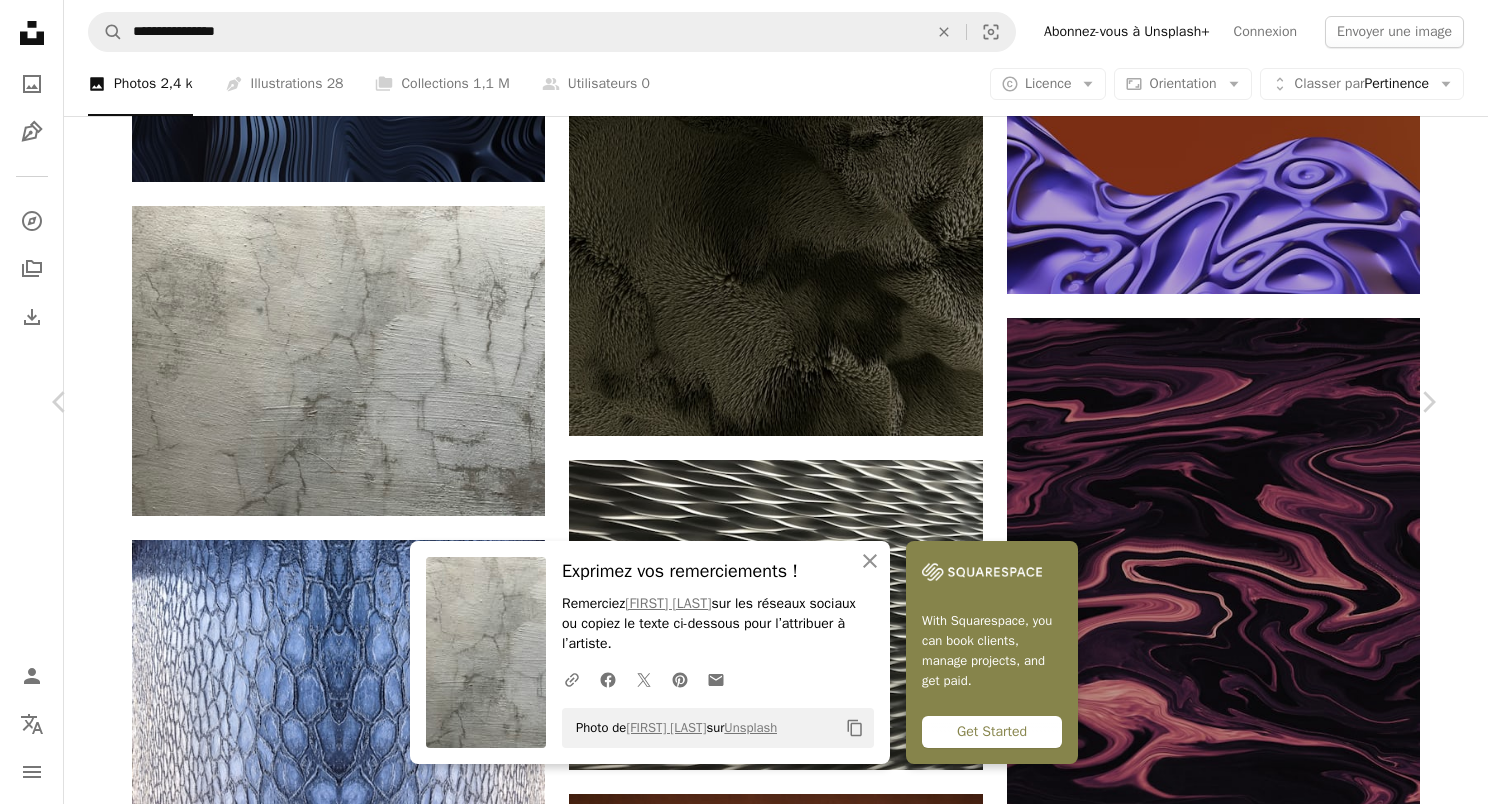 click on "An X shape" at bounding box center (20, 20) 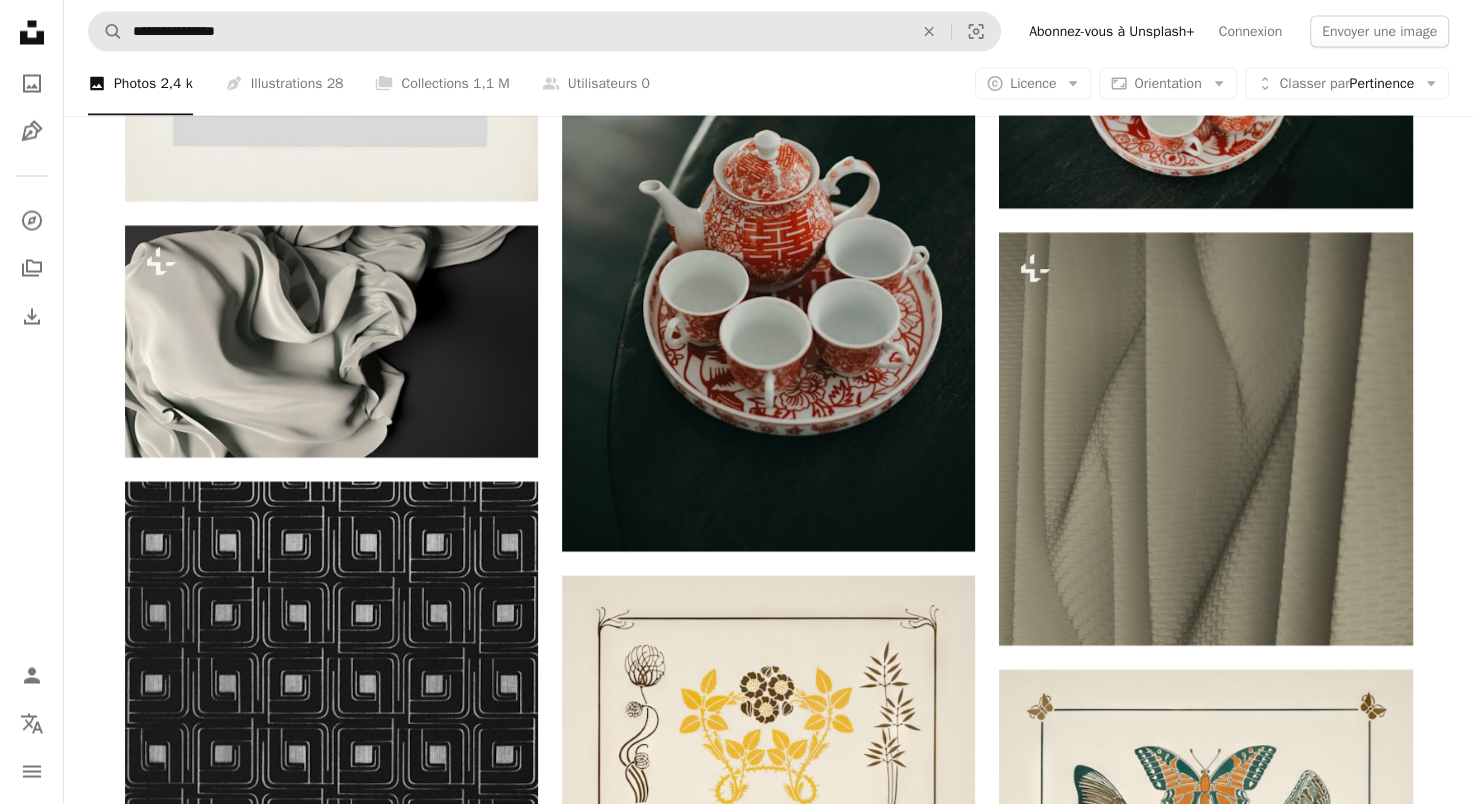 scroll, scrollTop: 3800, scrollLeft: 0, axis: vertical 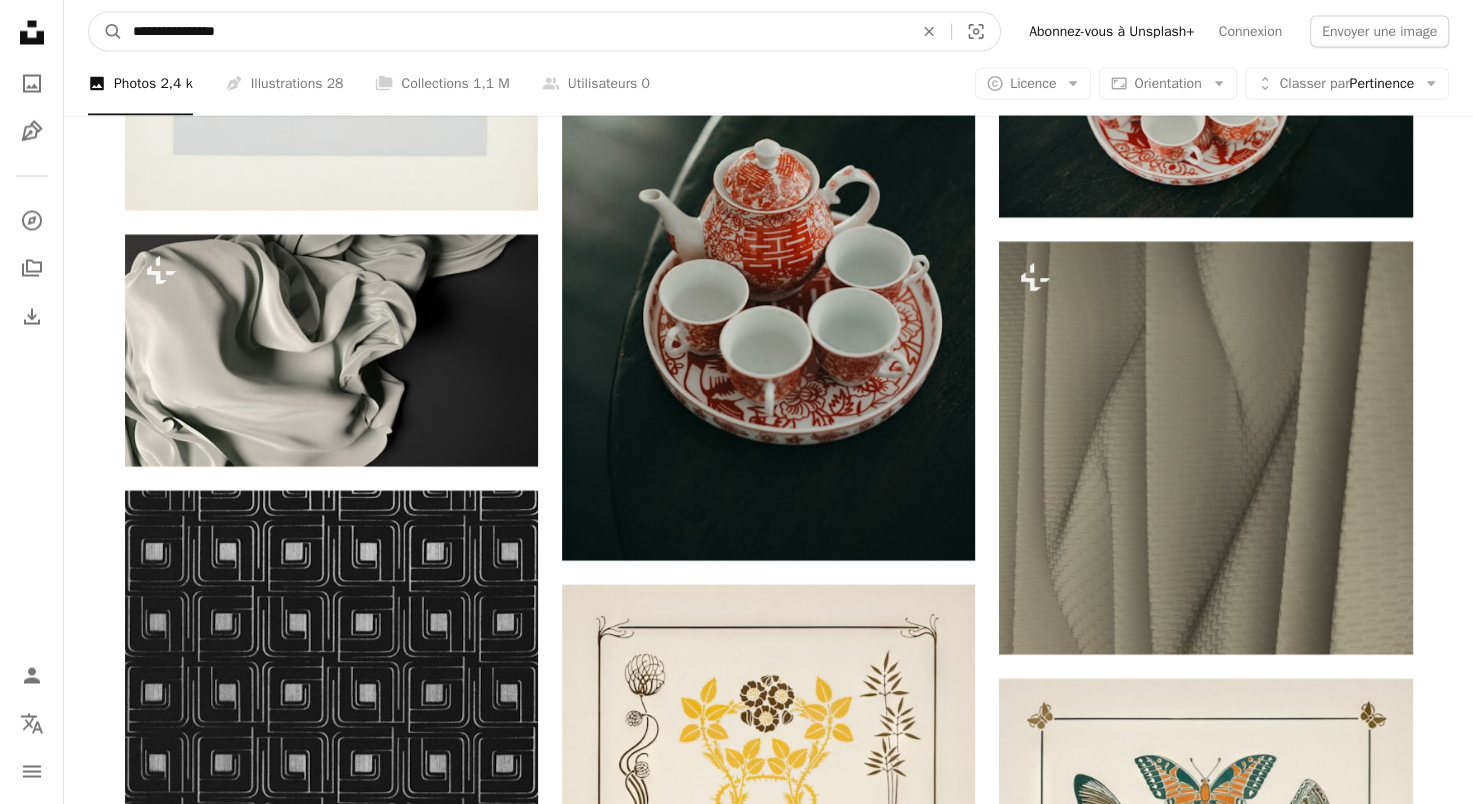 drag, startPoint x: 186, startPoint y: 29, endPoint x: 301, endPoint y: 34, distance: 115.10864 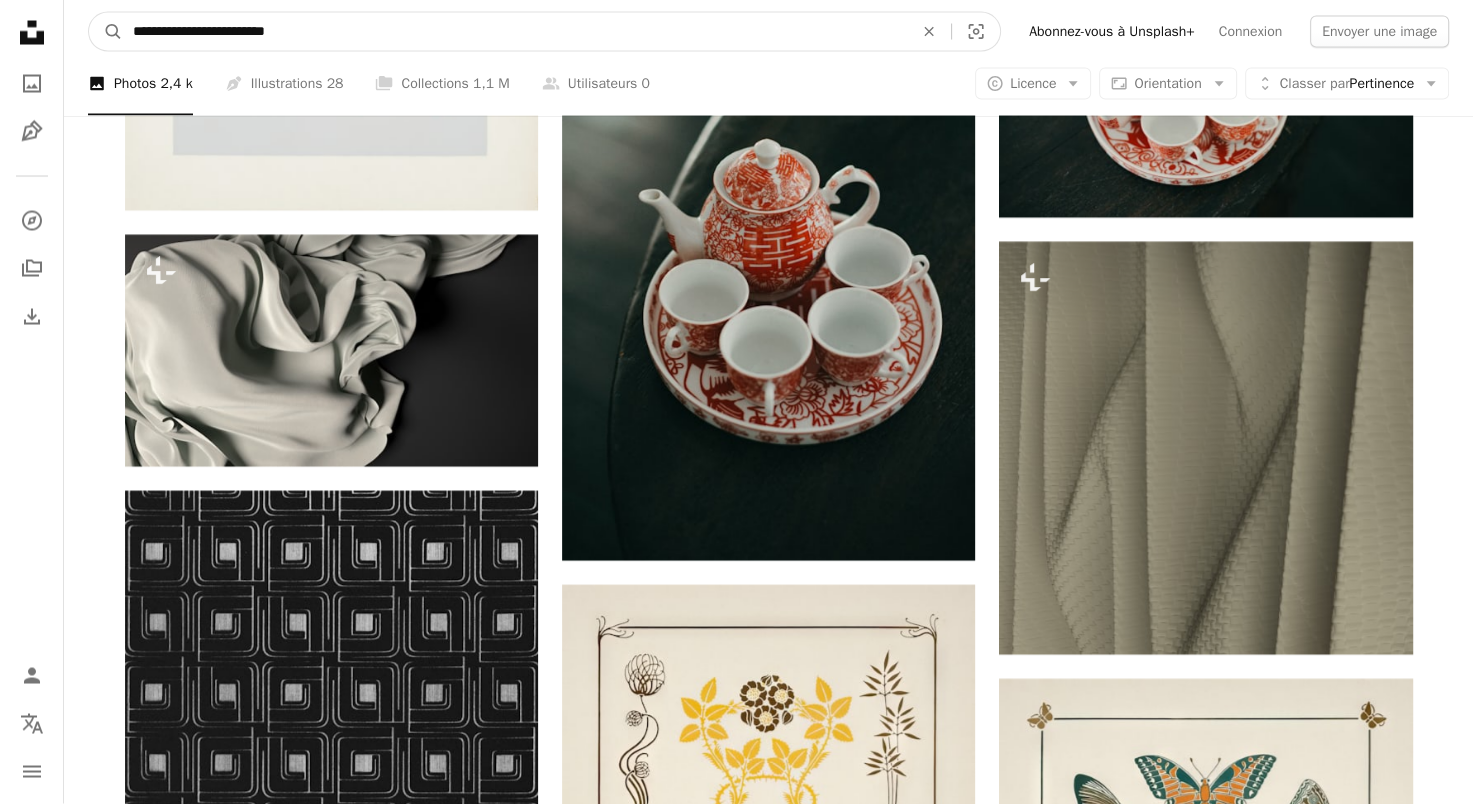 type on "**********" 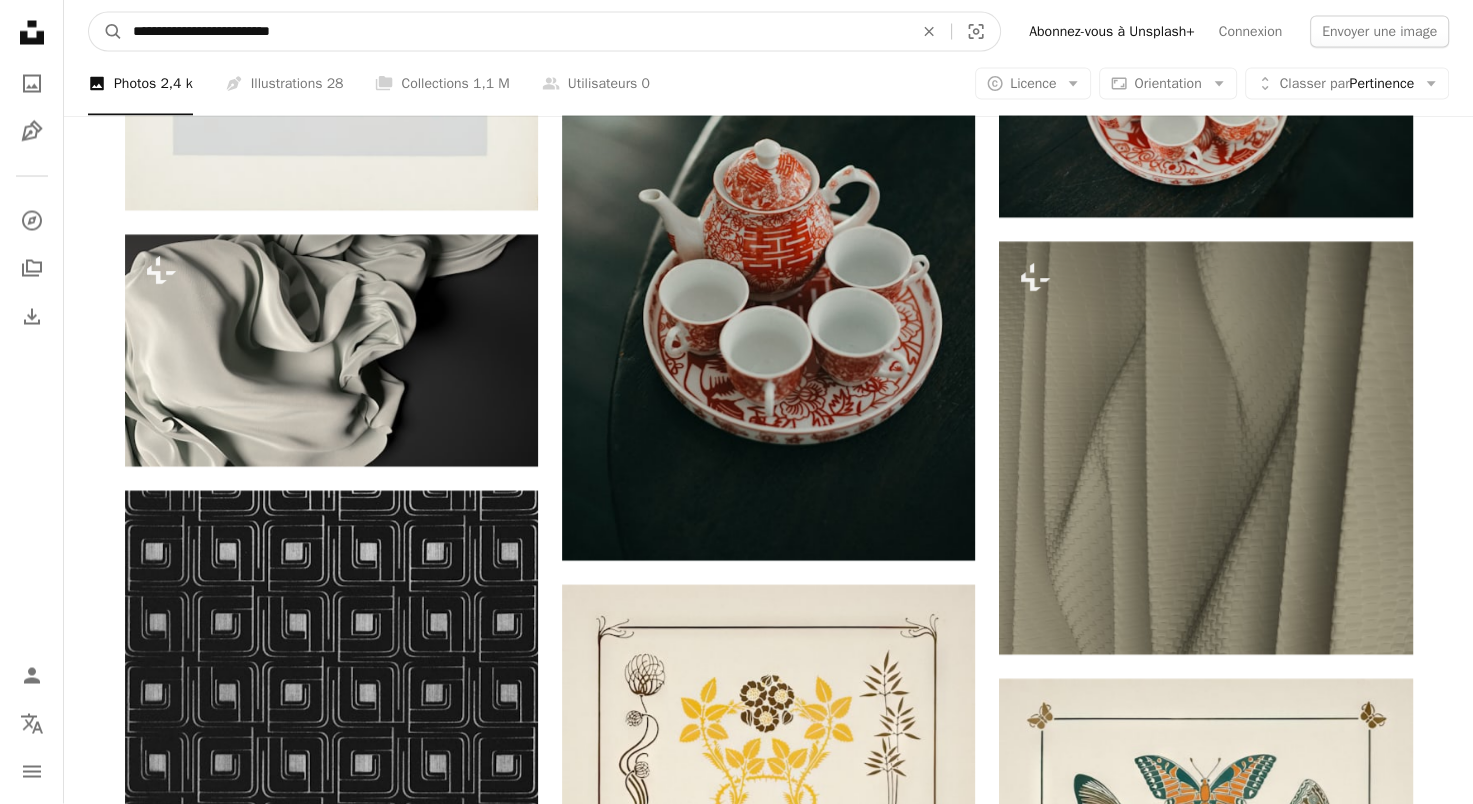 click on "A magnifying glass" at bounding box center [106, 32] 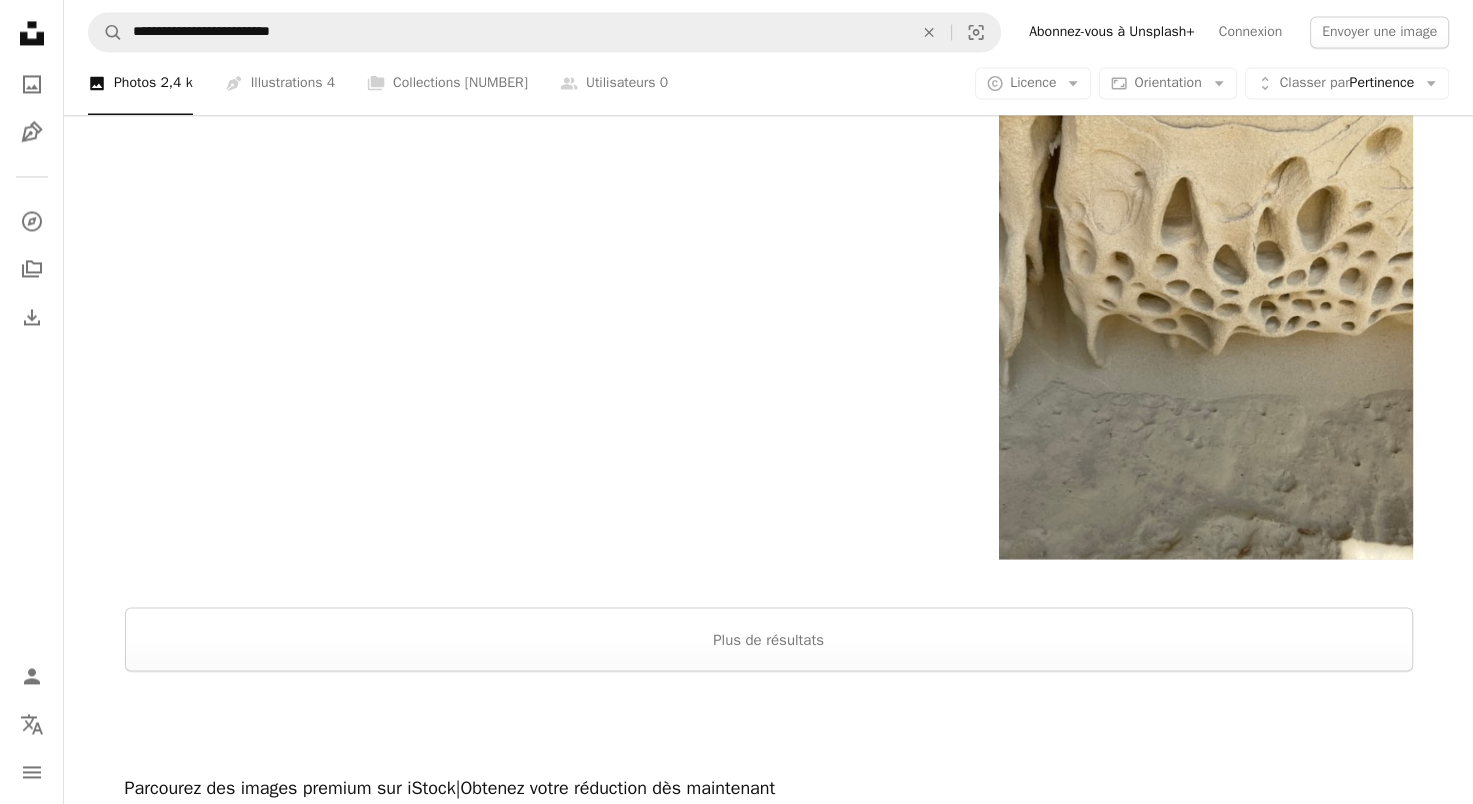 scroll, scrollTop: 3300, scrollLeft: 0, axis: vertical 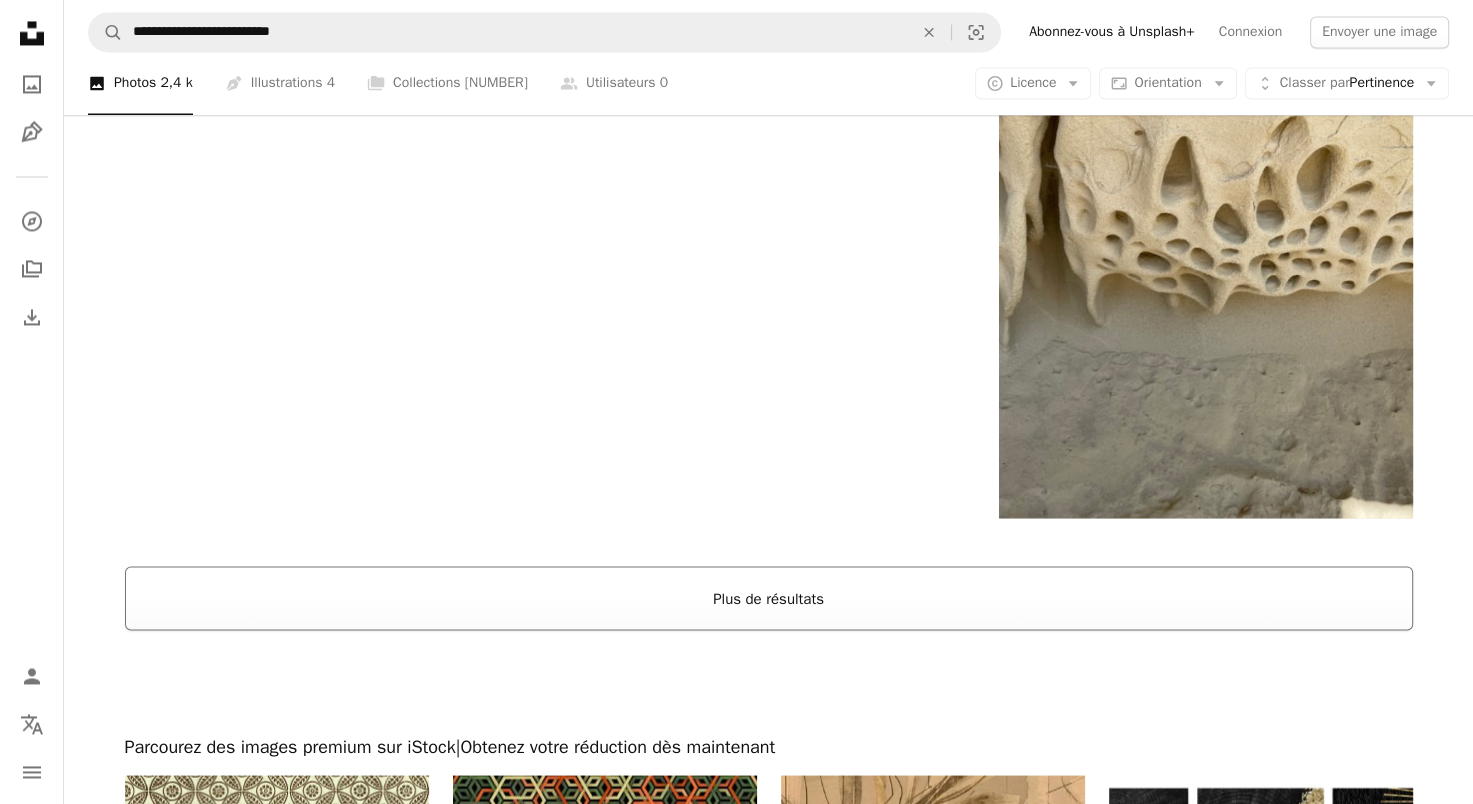 click on "Plus de résultats" at bounding box center (769, 598) 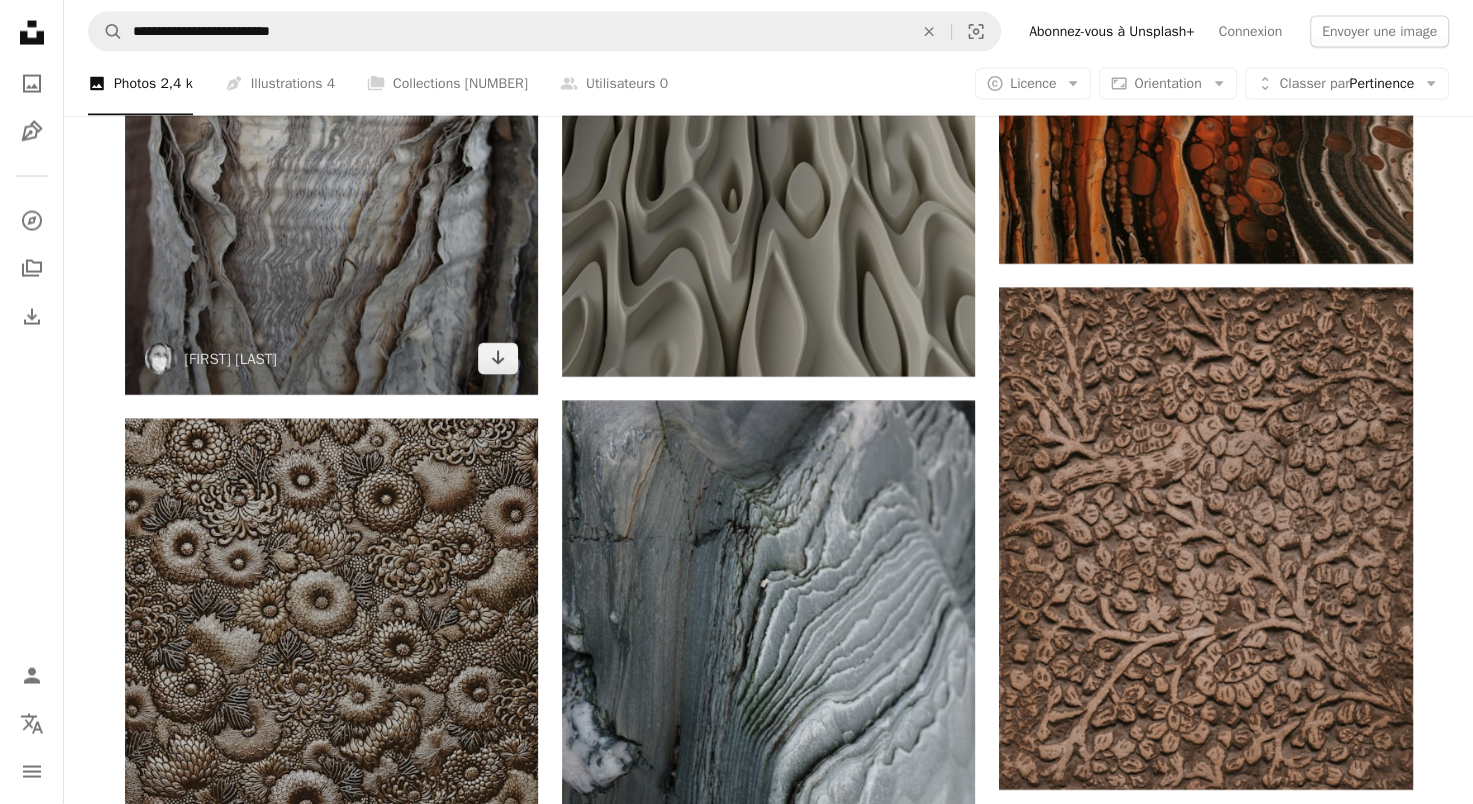 scroll, scrollTop: 4100, scrollLeft: 0, axis: vertical 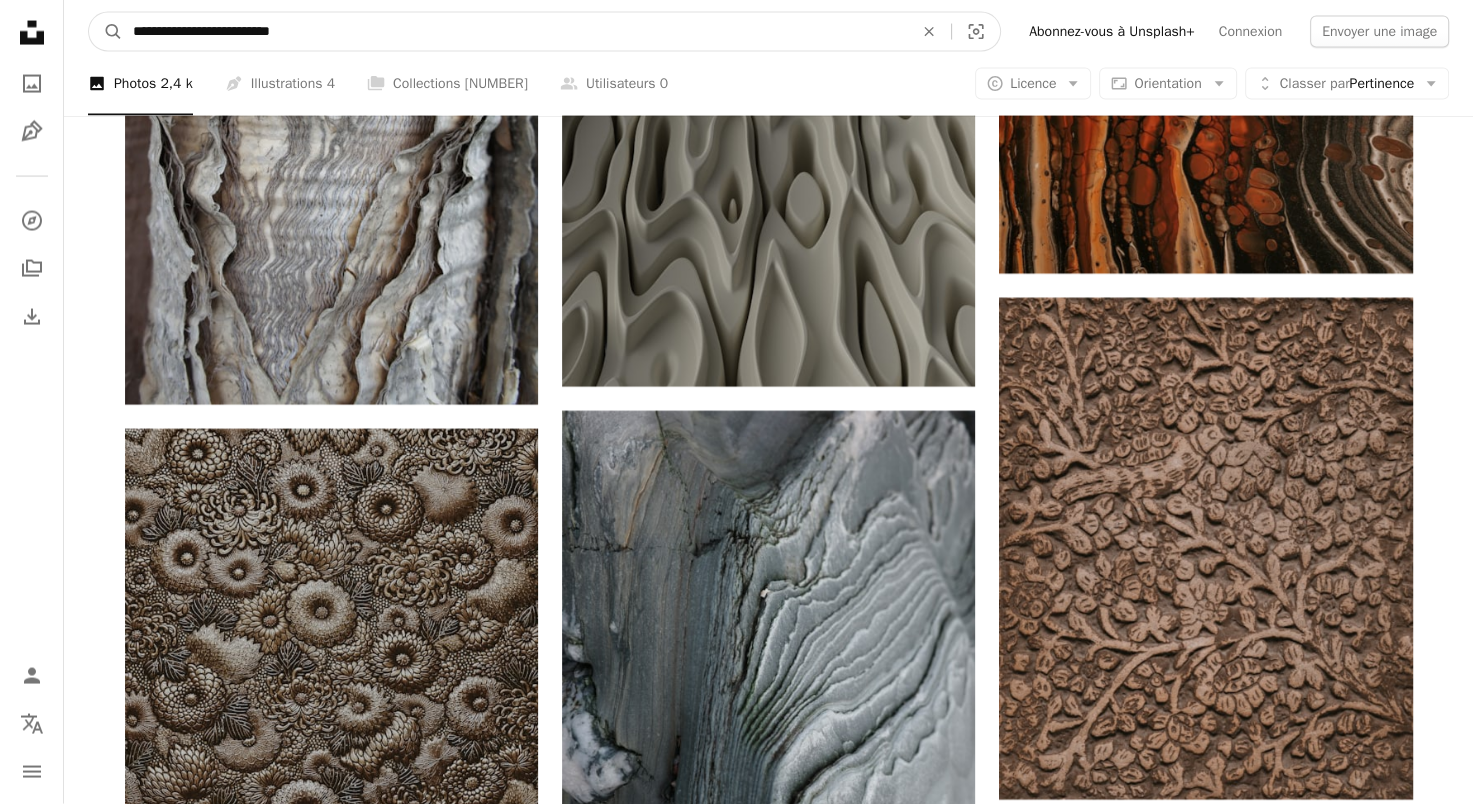 drag, startPoint x: 192, startPoint y: 34, endPoint x: 126, endPoint y: 36, distance: 66.0303 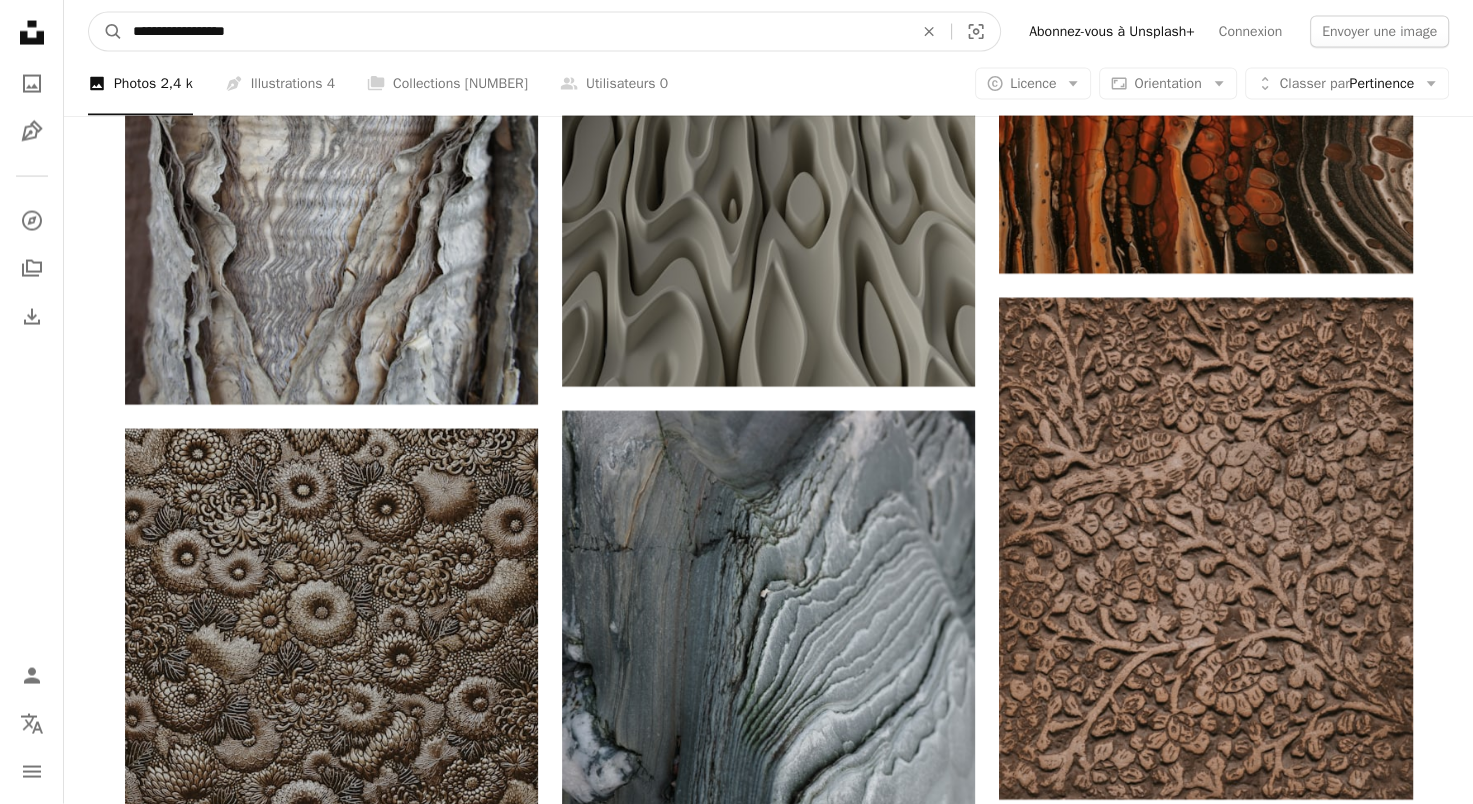 click on "A magnifying glass" at bounding box center (106, 32) 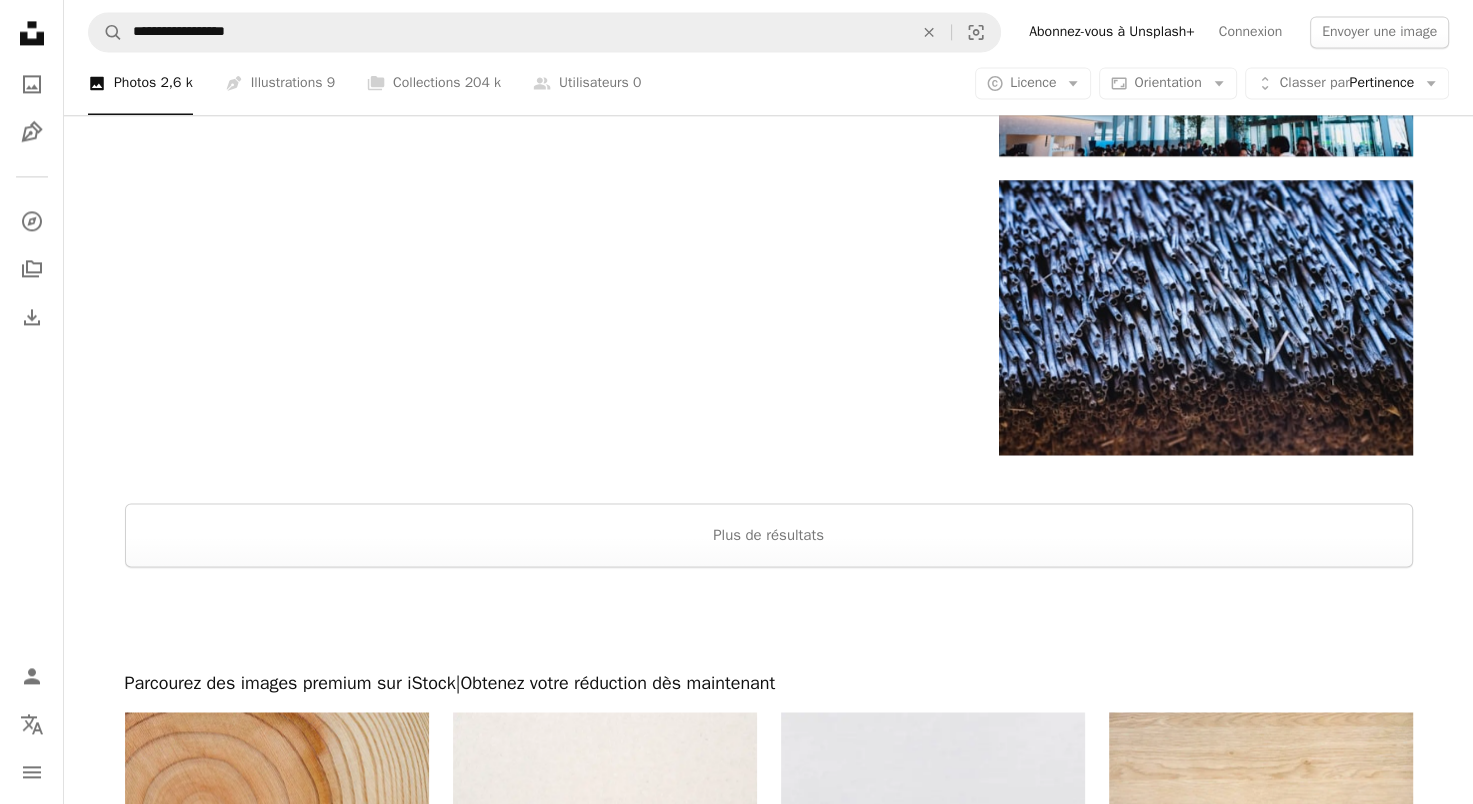 scroll, scrollTop: 2900, scrollLeft: 0, axis: vertical 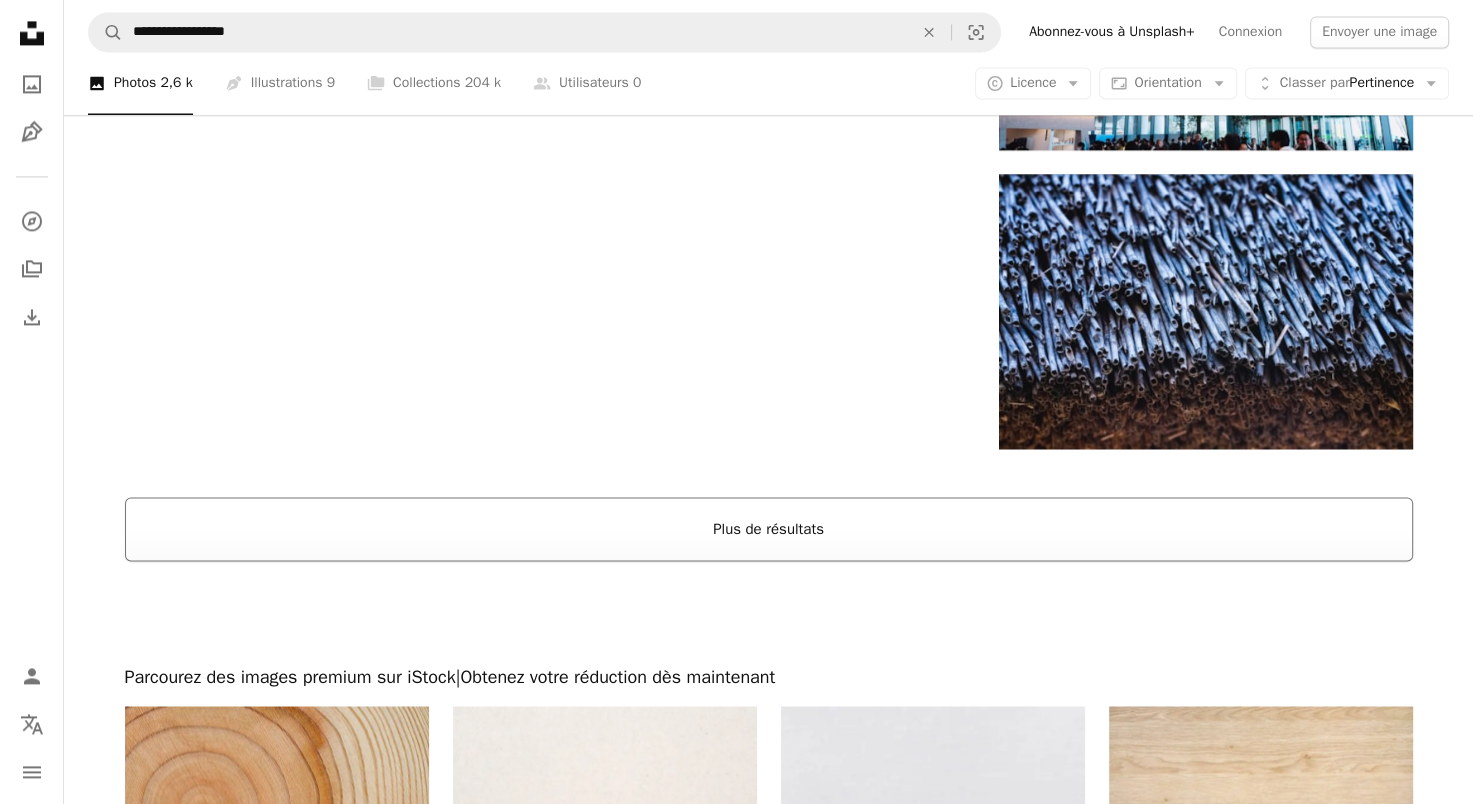 click on "Plus de résultats" at bounding box center (769, 529) 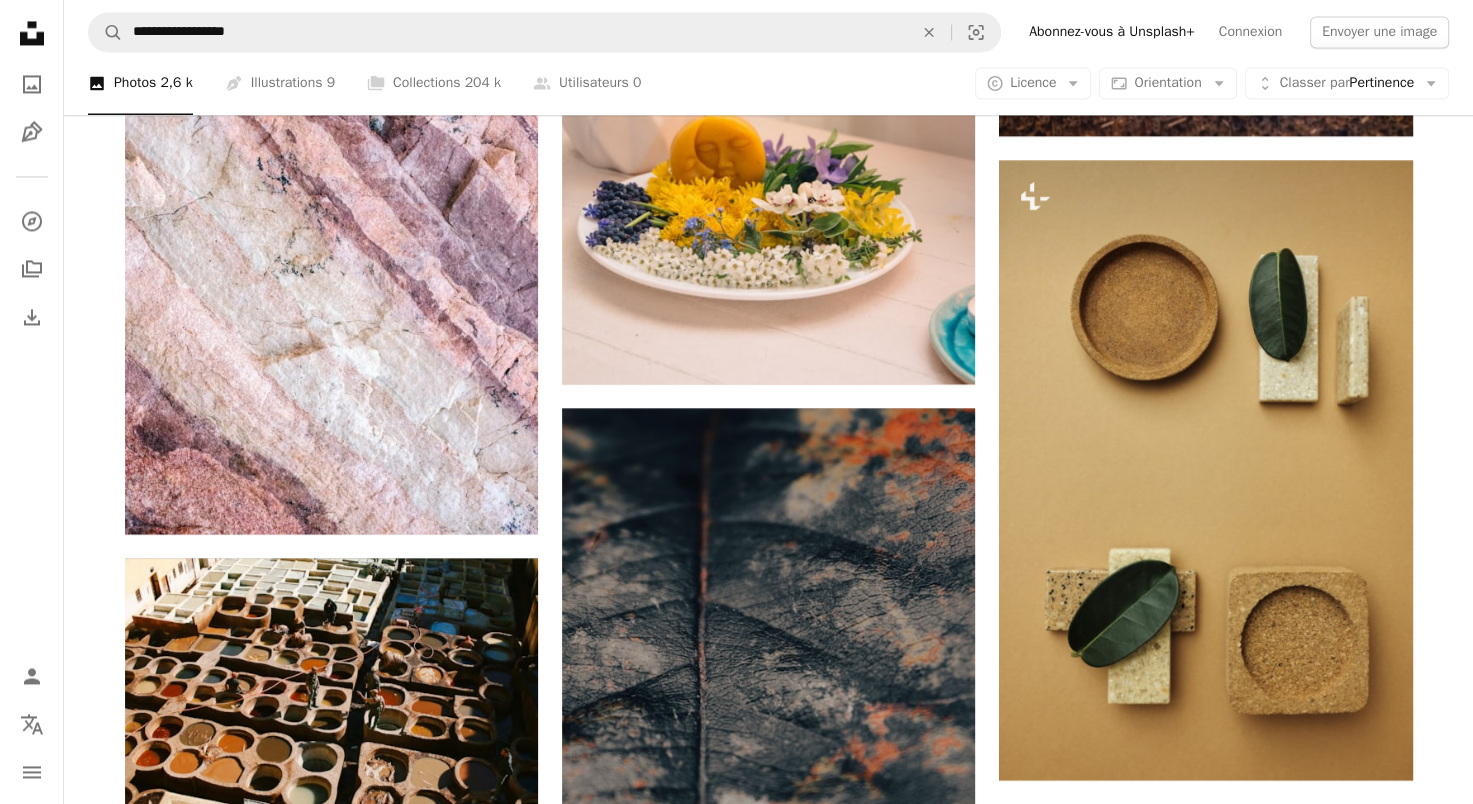 scroll, scrollTop: 3200, scrollLeft: 0, axis: vertical 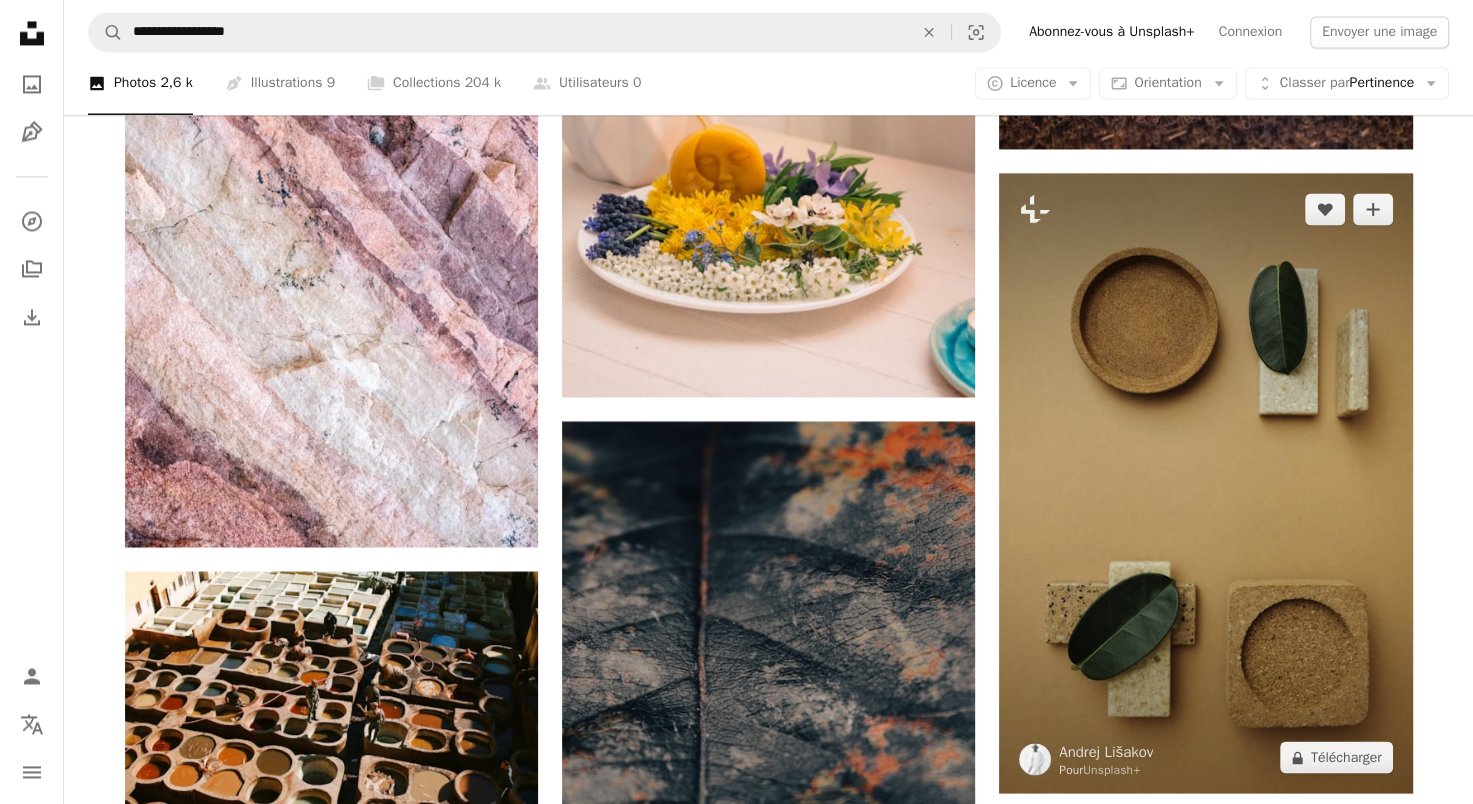 click at bounding box center [1205, 483] 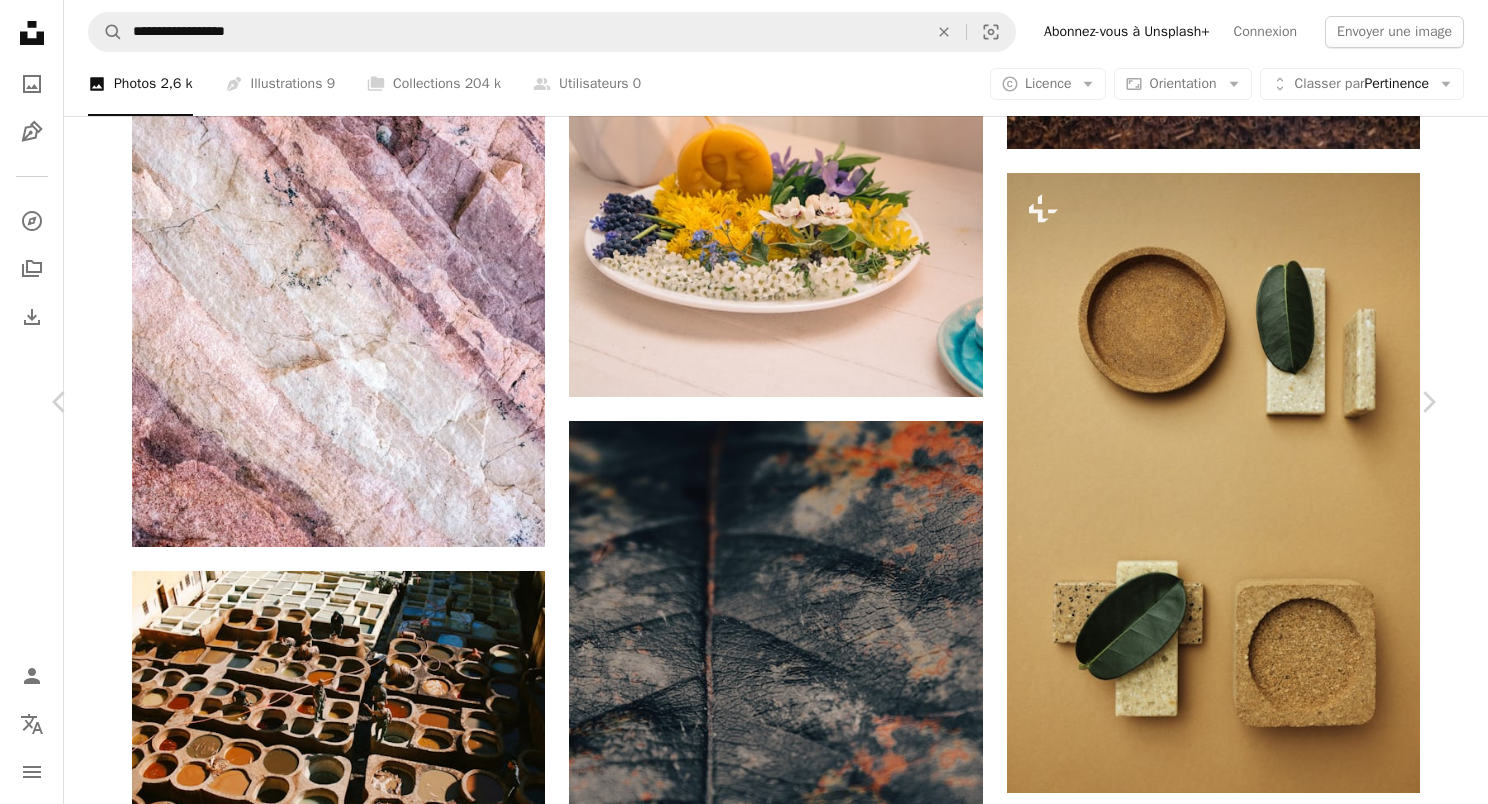 click on "An X shape" at bounding box center [20, 20] 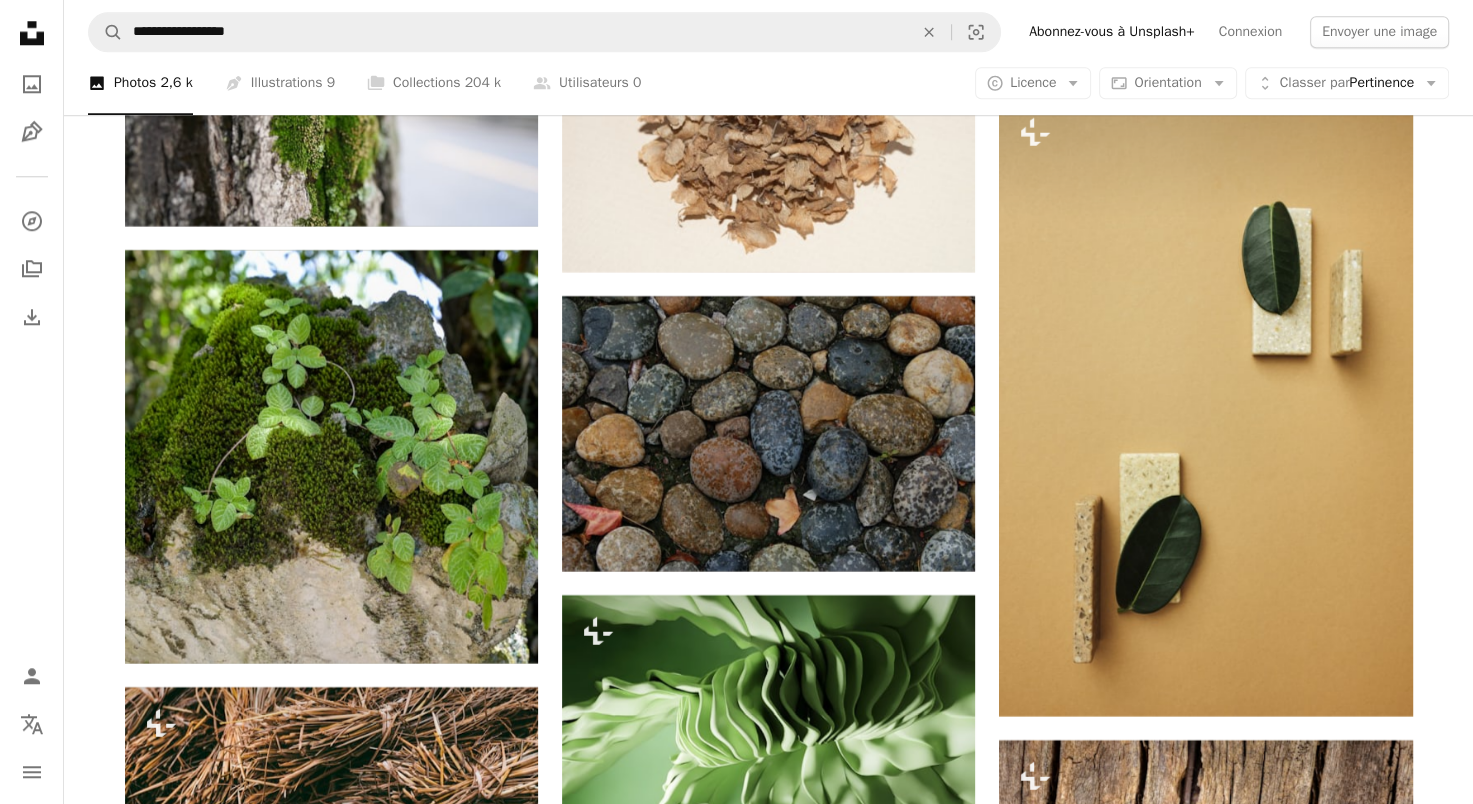 scroll, scrollTop: 60900, scrollLeft: 0, axis: vertical 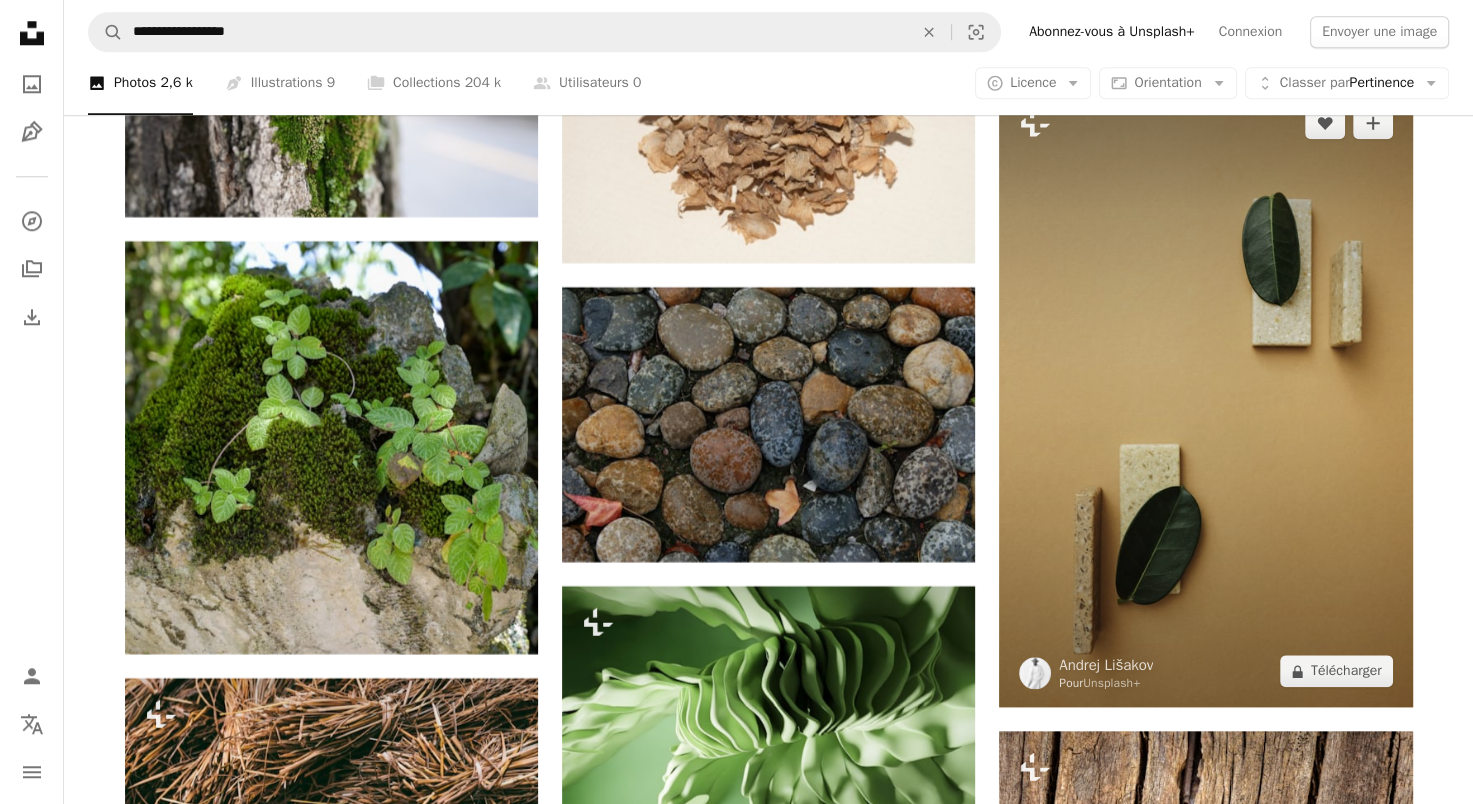 click at bounding box center [1205, 397] 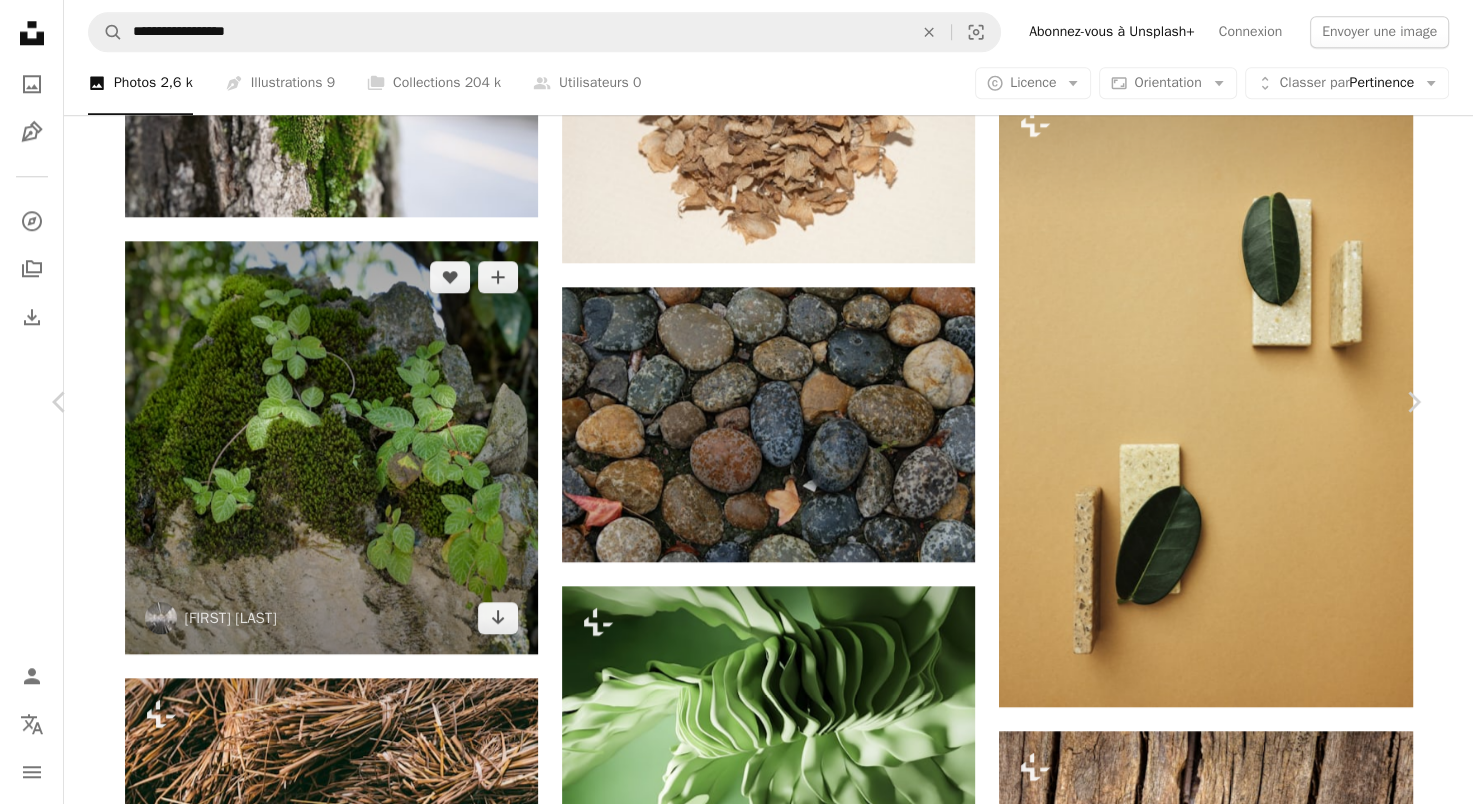 click on "An X shape" at bounding box center [20, 20] 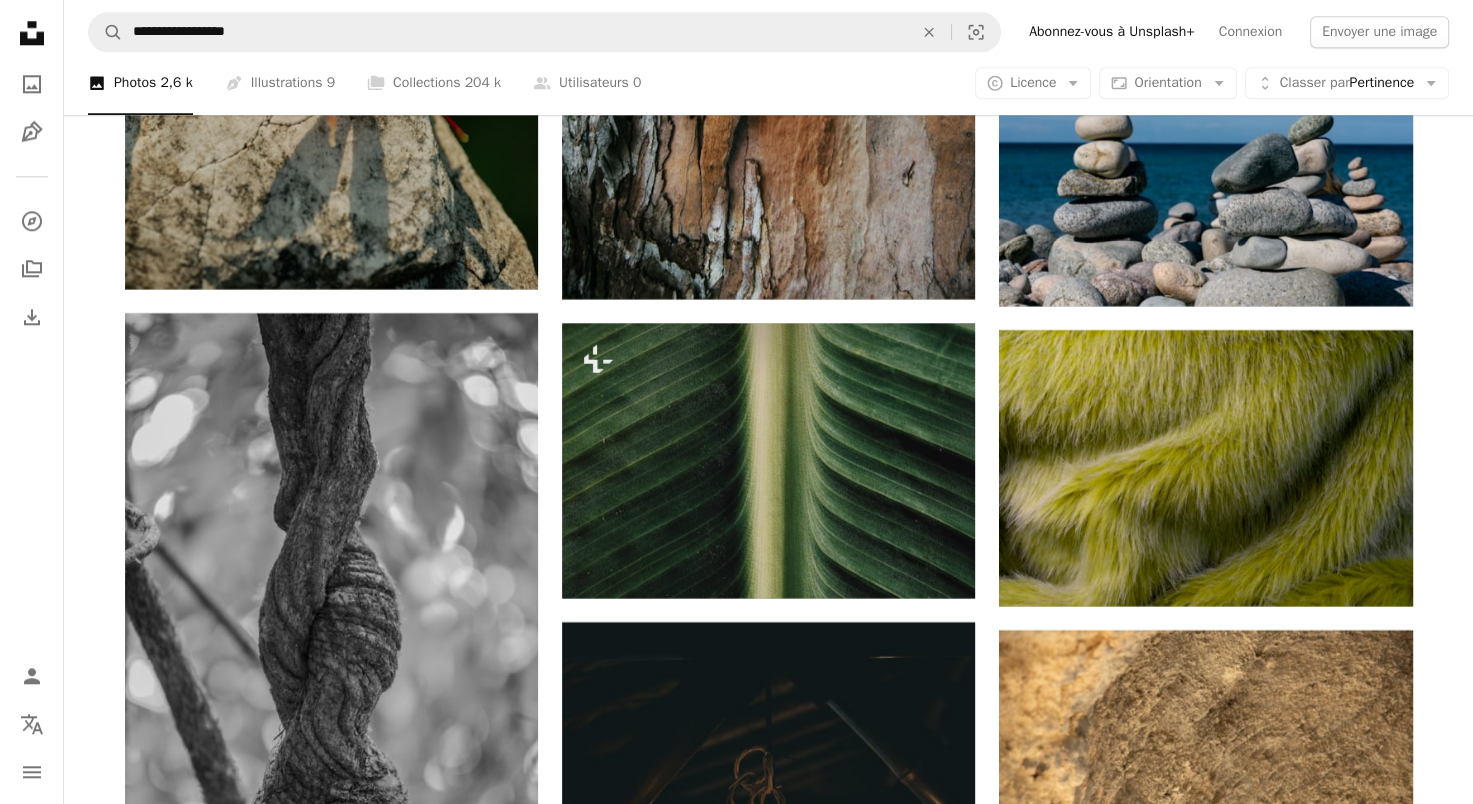 scroll, scrollTop: 24400, scrollLeft: 0, axis: vertical 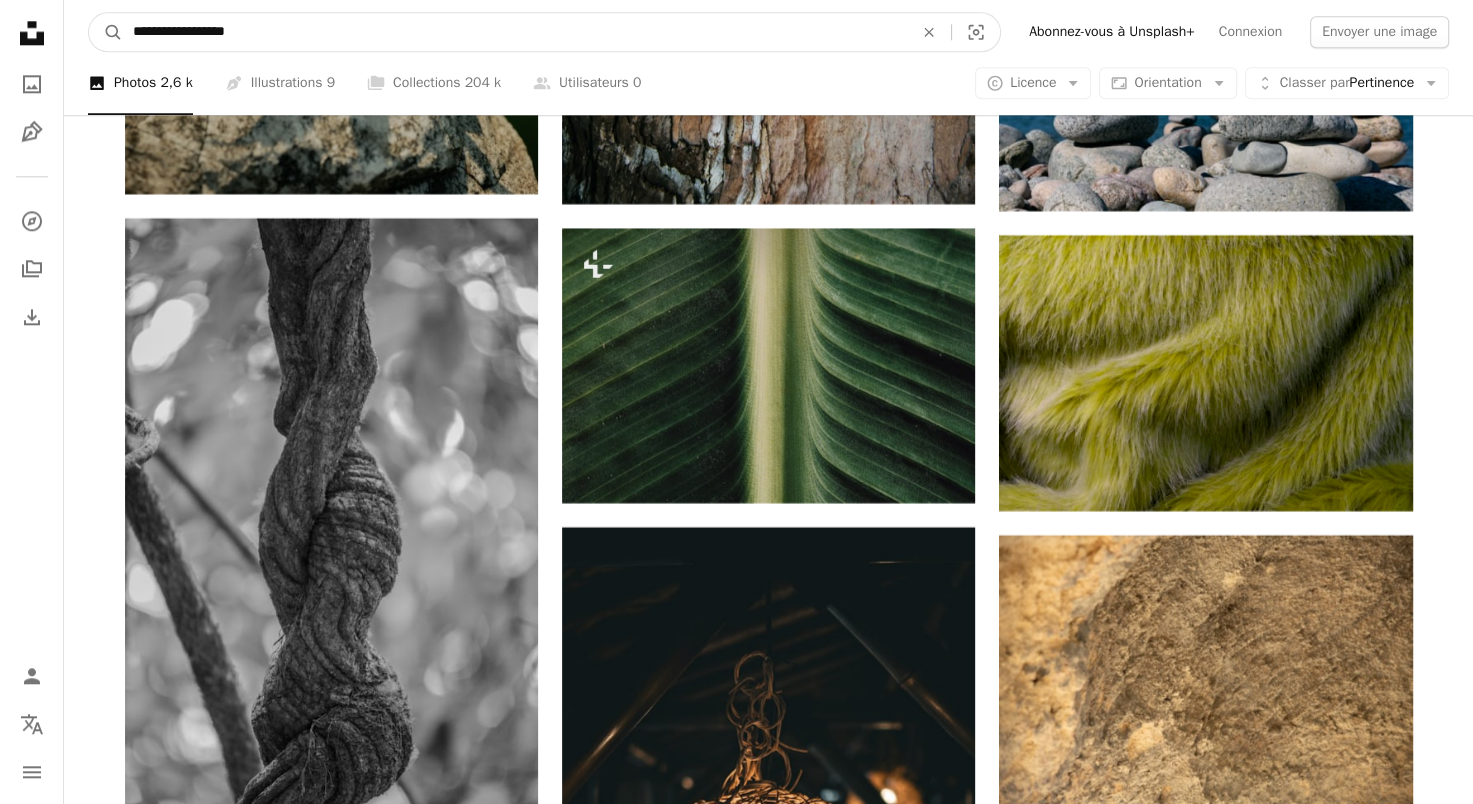 click on "**********" at bounding box center (515, 32) 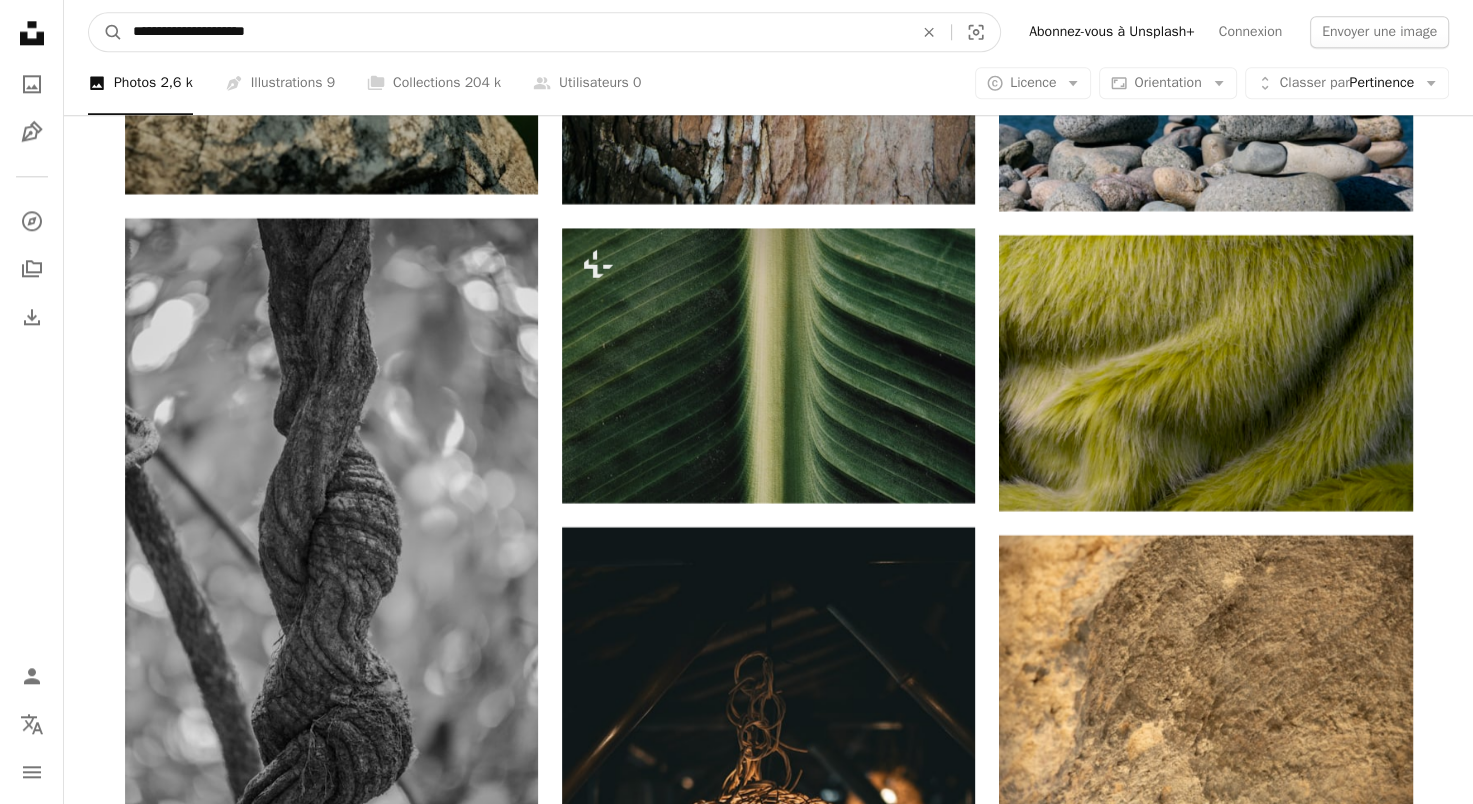 type on "**********" 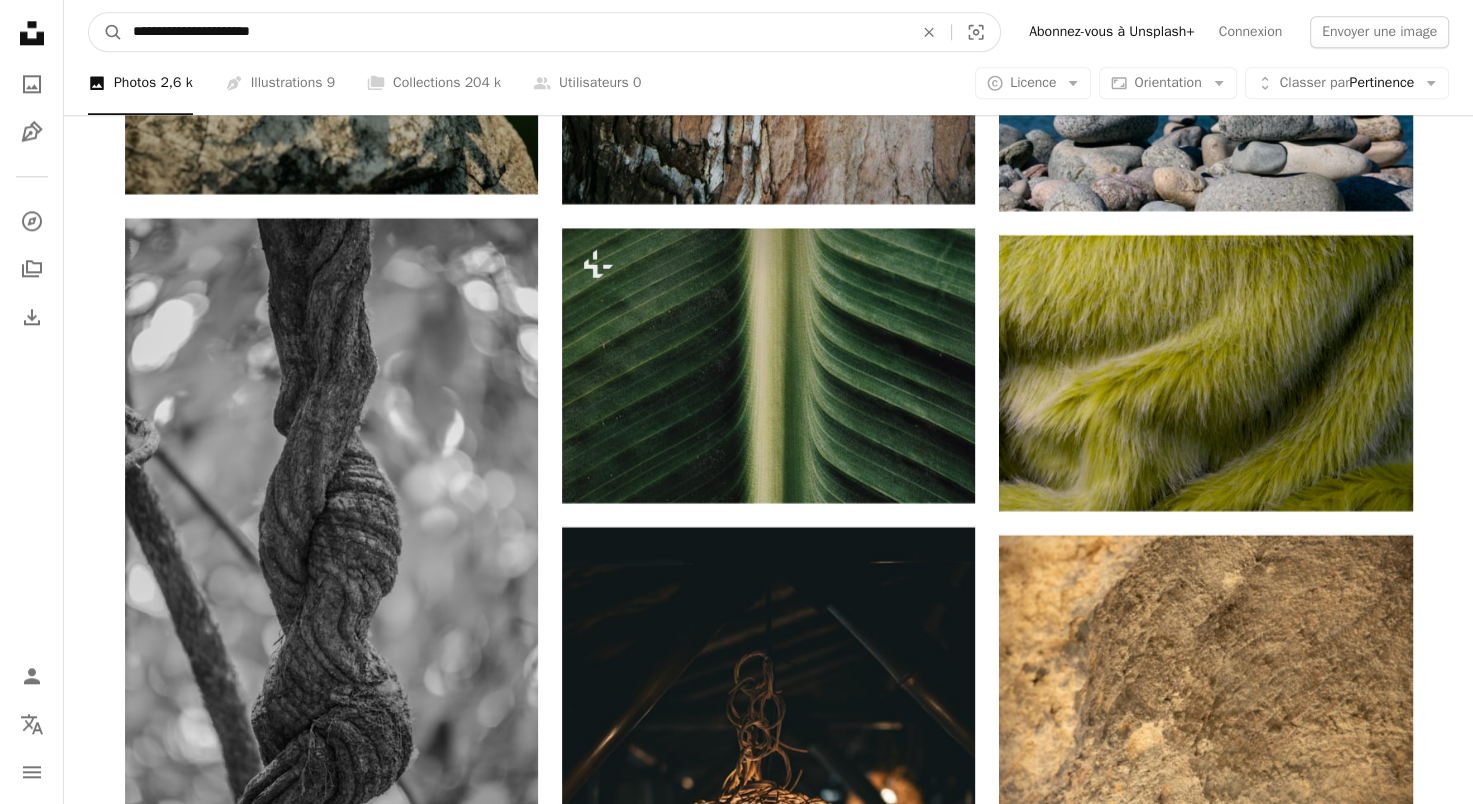 click on "A magnifying glass" at bounding box center [106, 32] 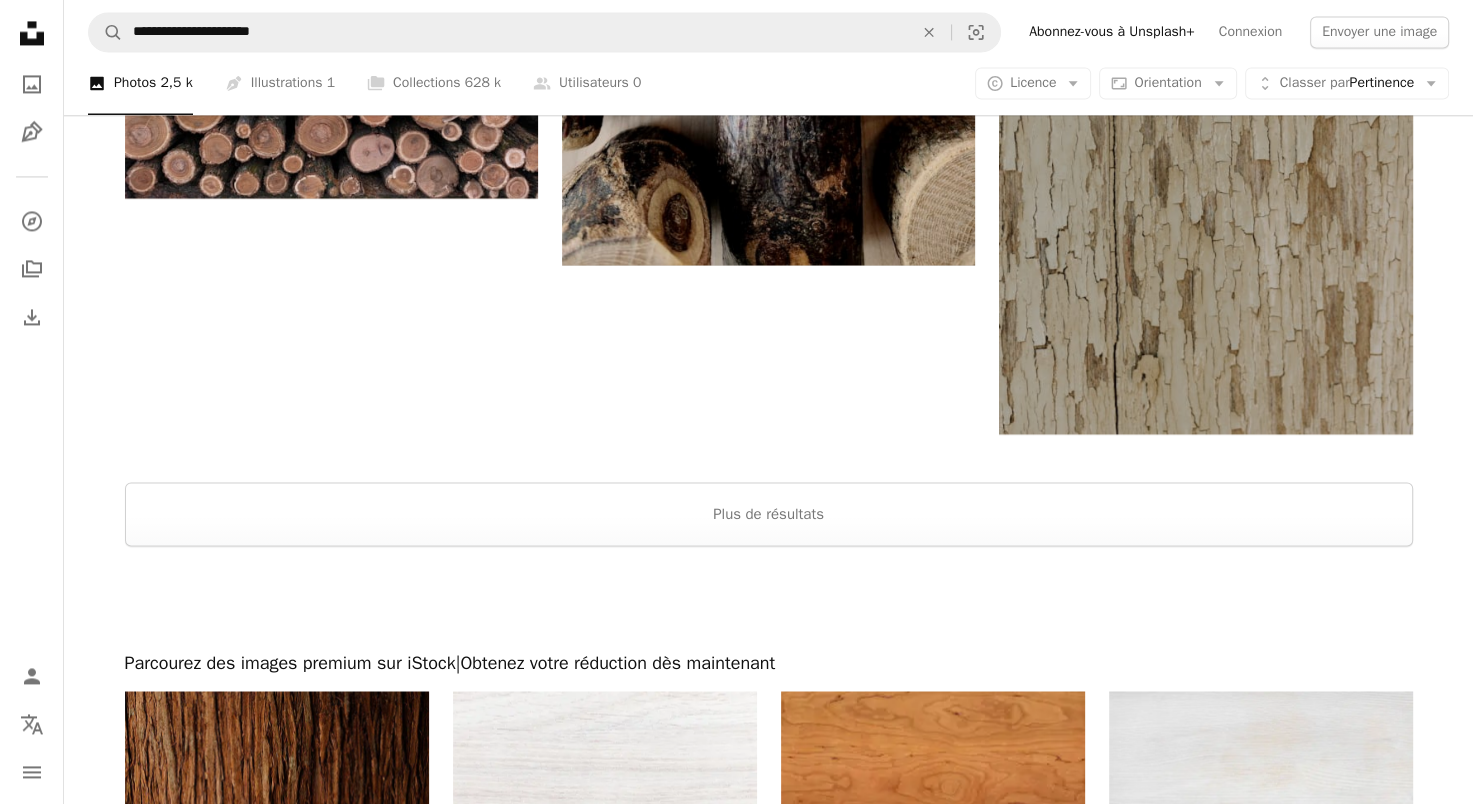 scroll, scrollTop: 3200, scrollLeft: 0, axis: vertical 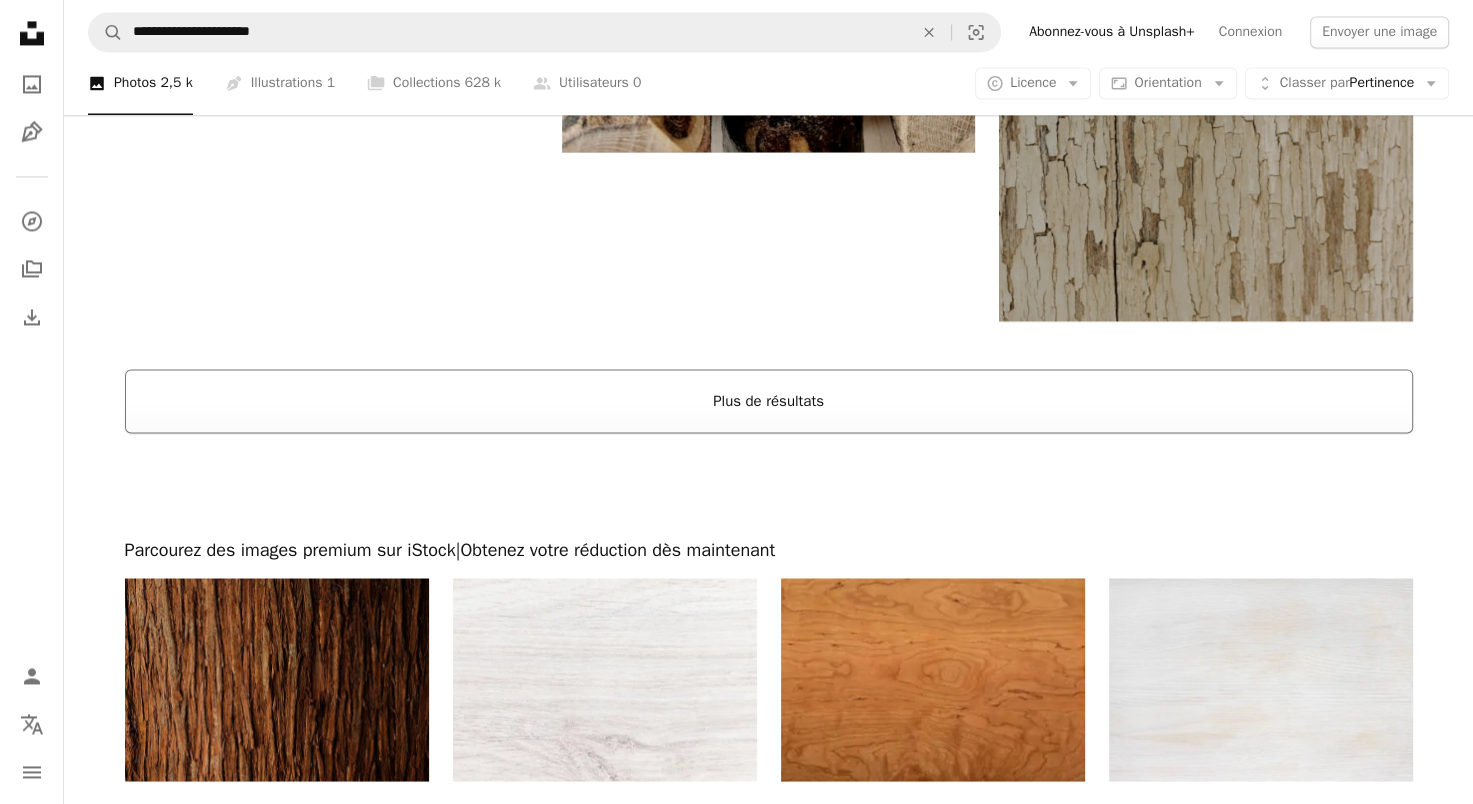 click on "Plus de résultats" at bounding box center [769, 401] 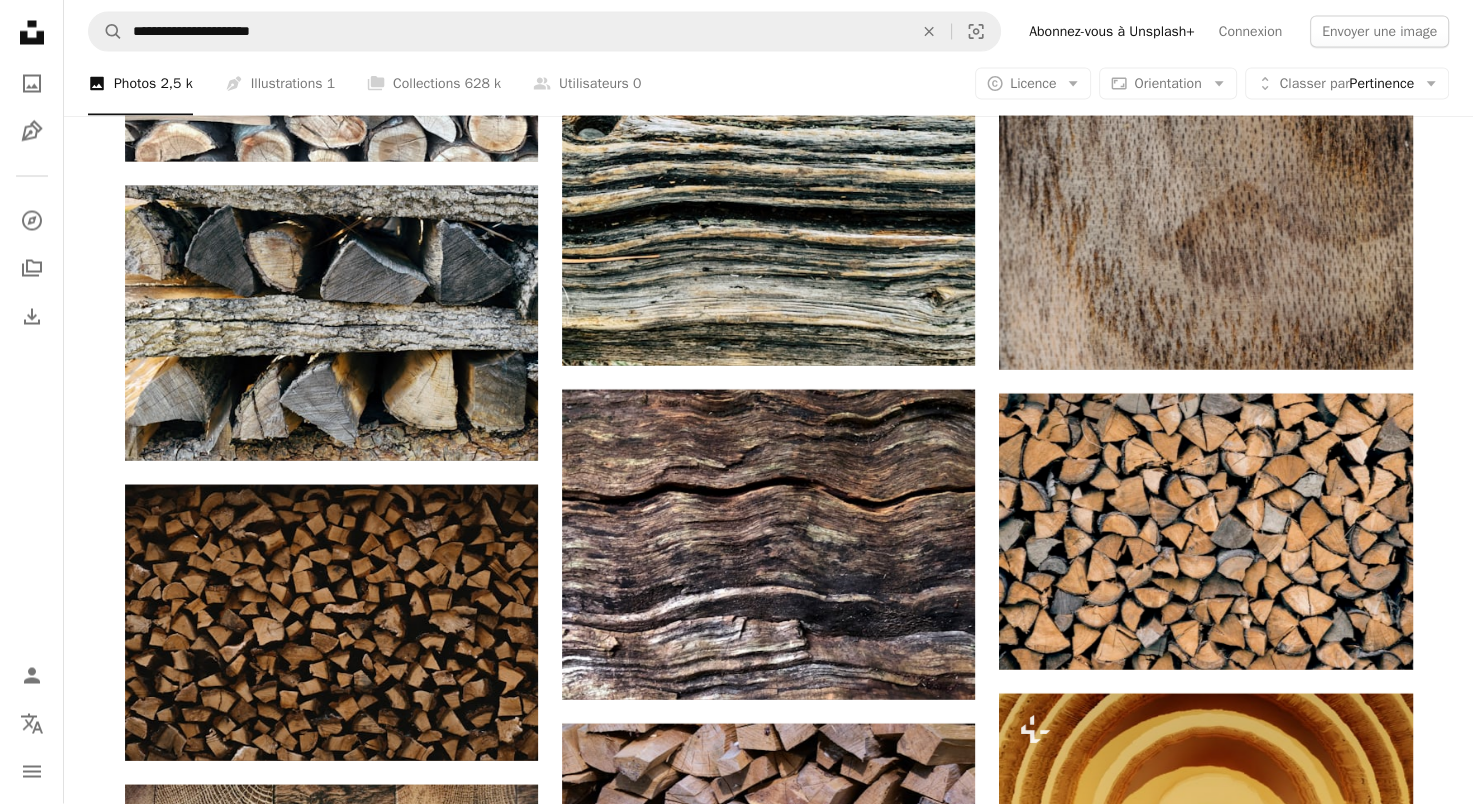 scroll, scrollTop: 33200, scrollLeft: 0, axis: vertical 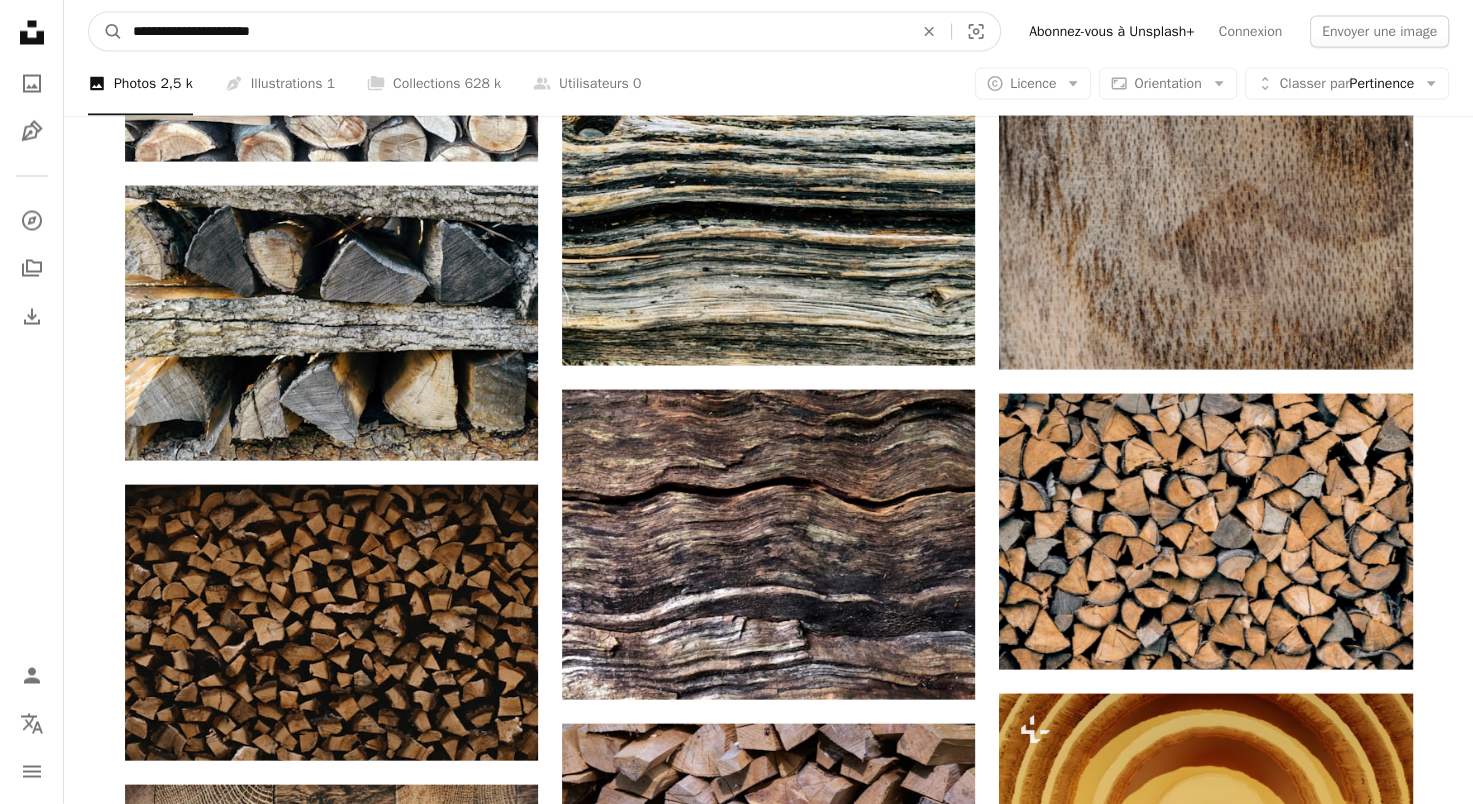 click on "**********" at bounding box center [515, 32] 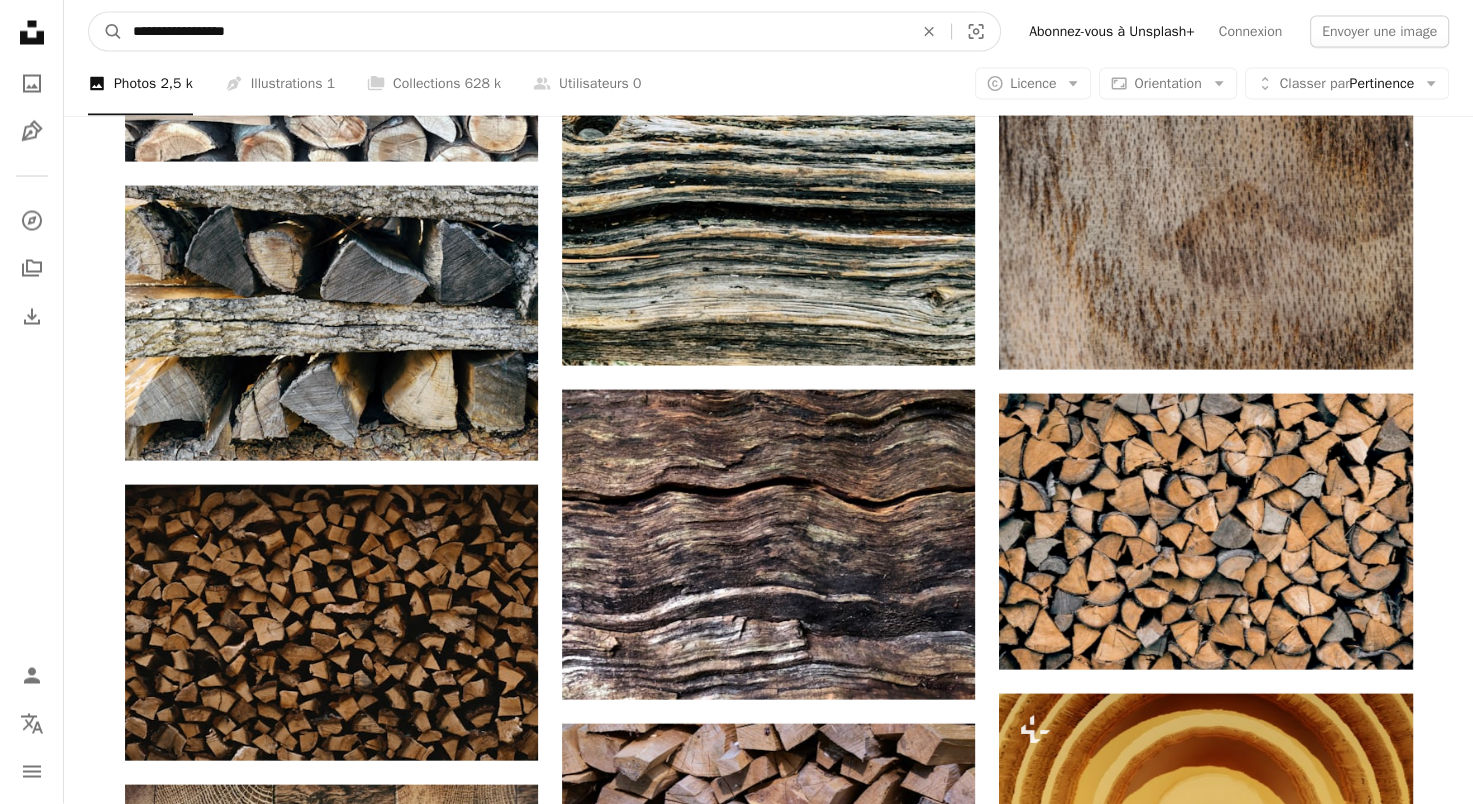 type on "**********" 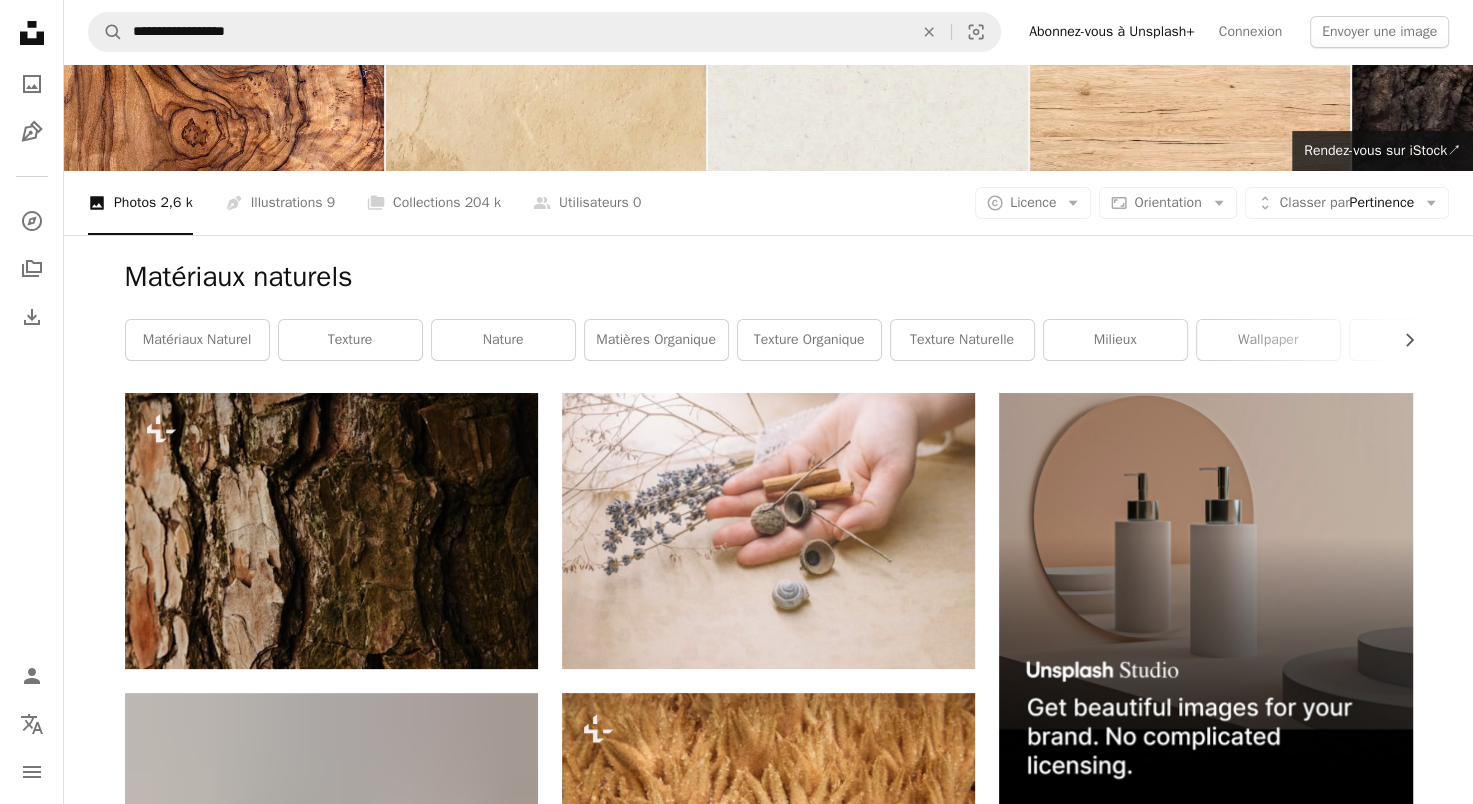 scroll, scrollTop: 100, scrollLeft: 0, axis: vertical 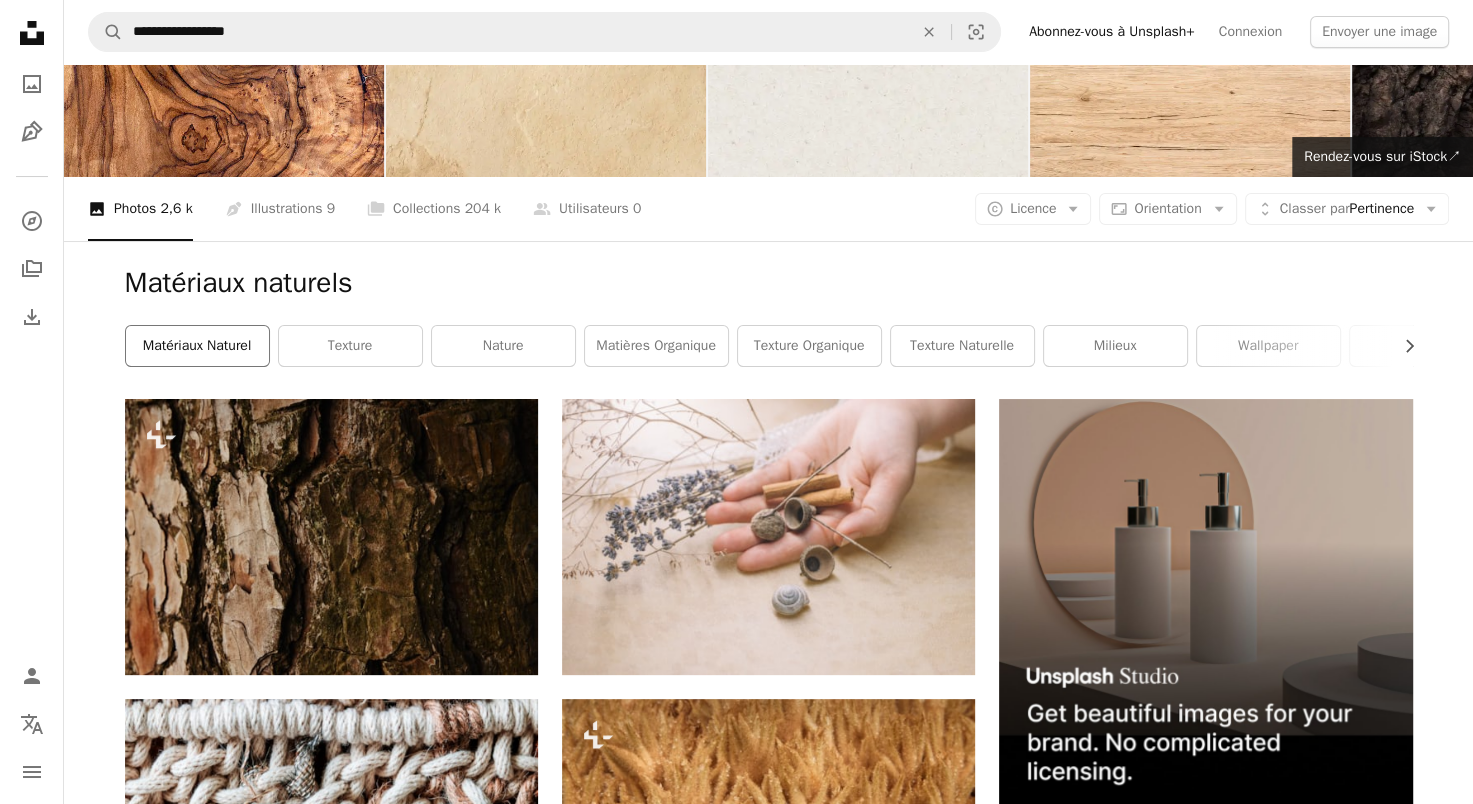 click on "Matériaux naturel" at bounding box center [197, 346] 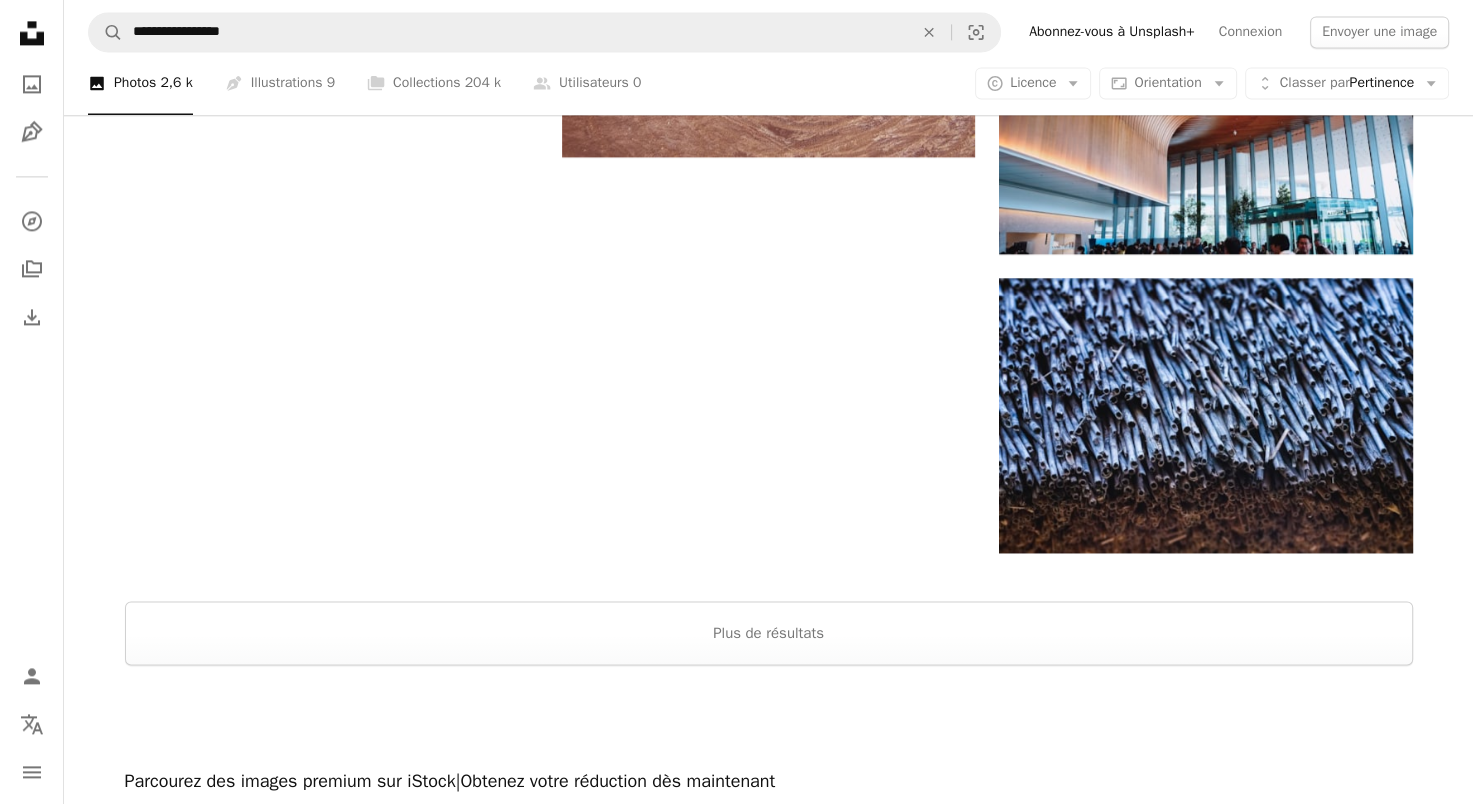 scroll, scrollTop: 2800, scrollLeft: 0, axis: vertical 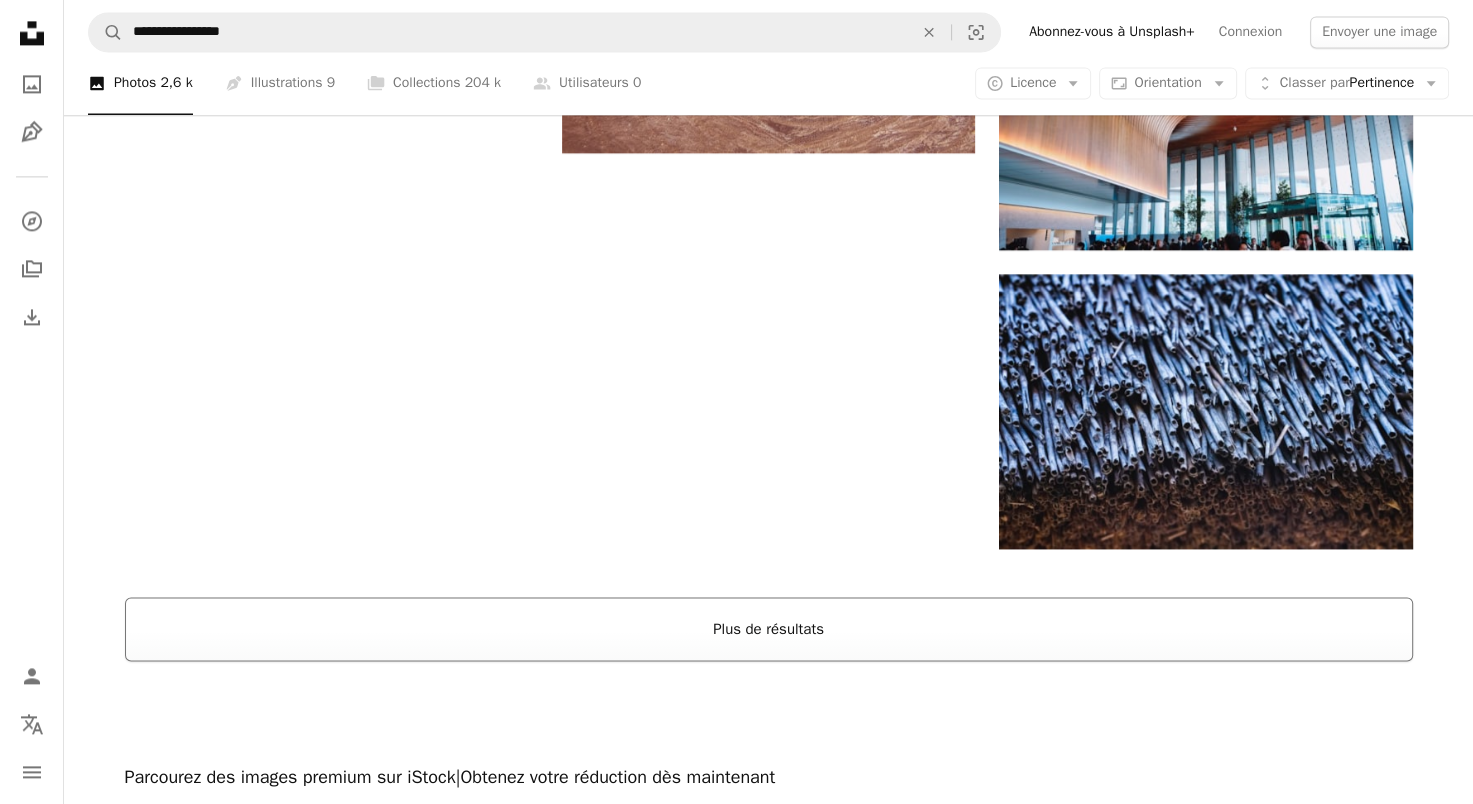 click on "Plus de résultats" at bounding box center (769, 629) 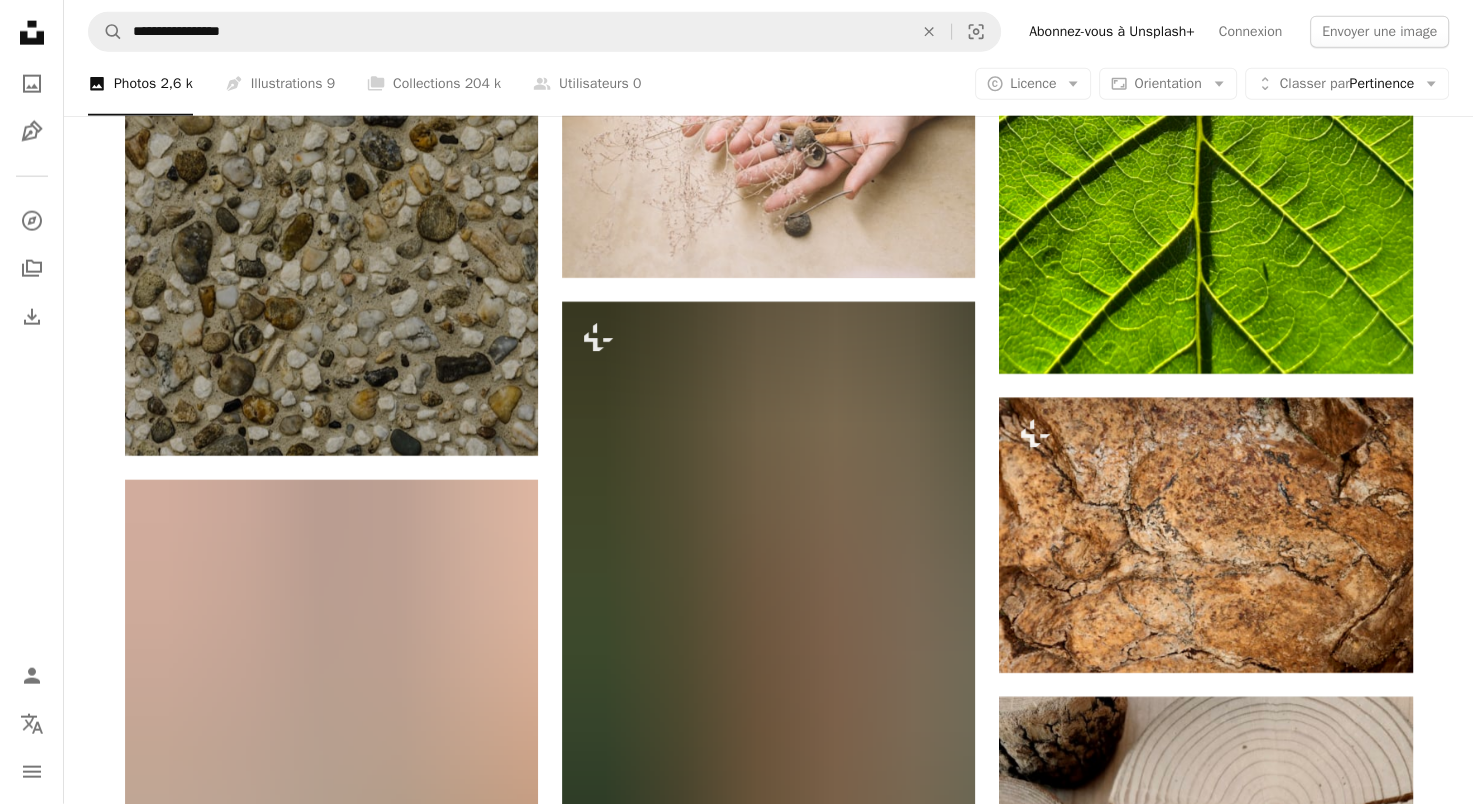 scroll, scrollTop: 5035, scrollLeft: 0, axis: vertical 